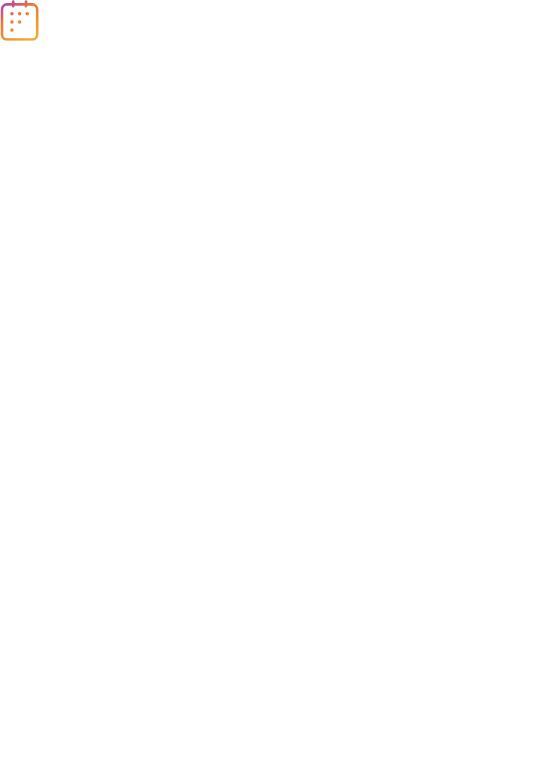 scroll, scrollTop: 0, scrollLeft: 0, axis: both 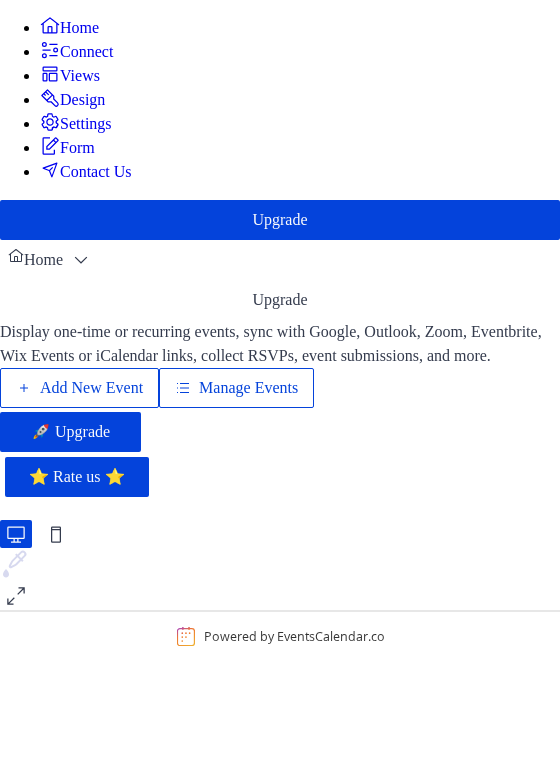 click on "Connect" at bounding box center (86, 52) 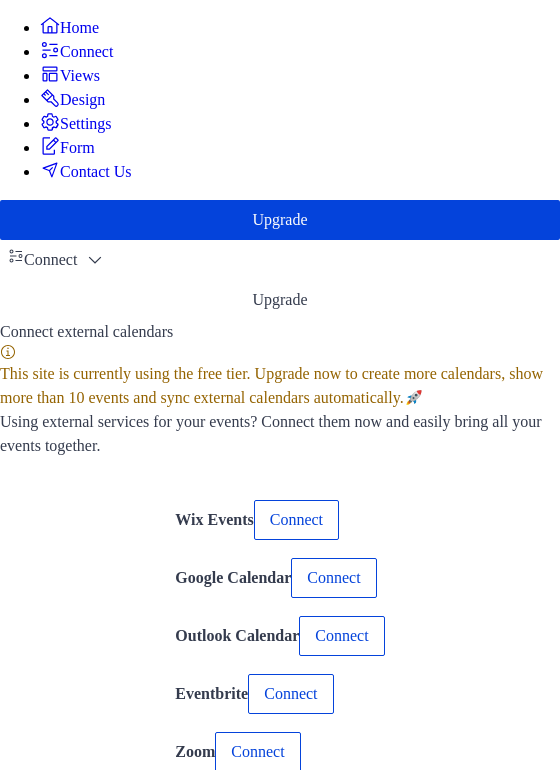 scroll, scrollTop: 0, scrollLeft: 0, axis: both 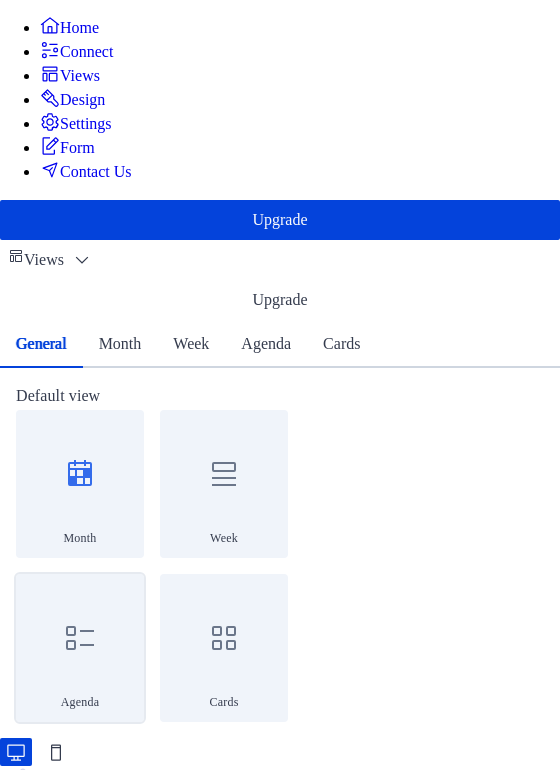 click 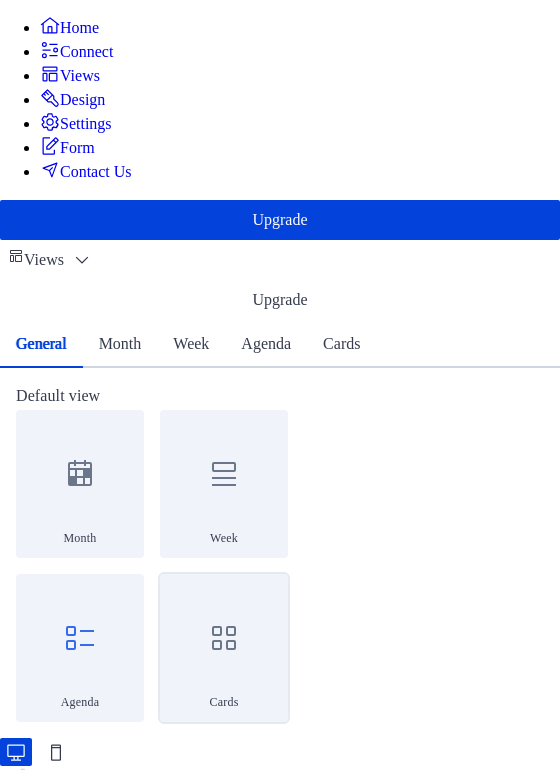 click 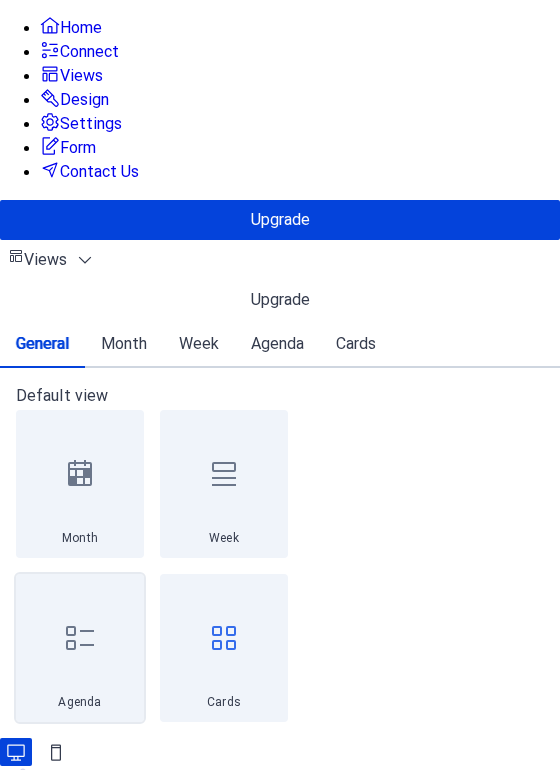 click at bounding box center [80, 638] 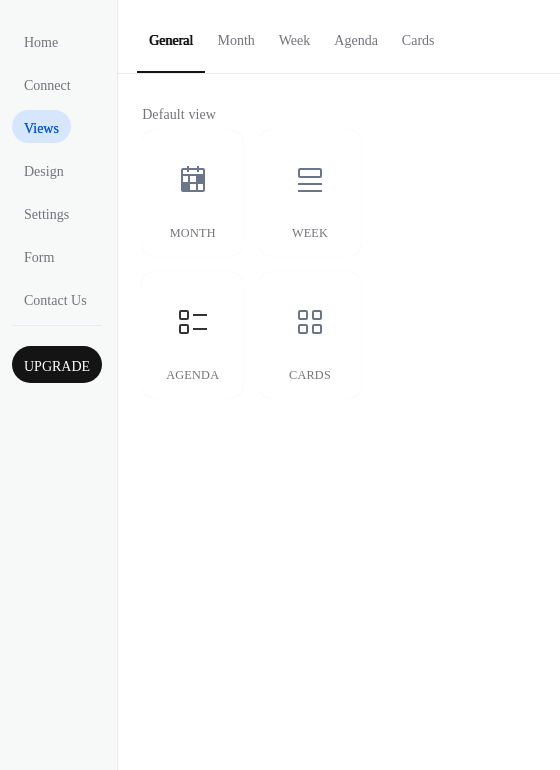 click on "Agenda" at bounding box center [356, 35] 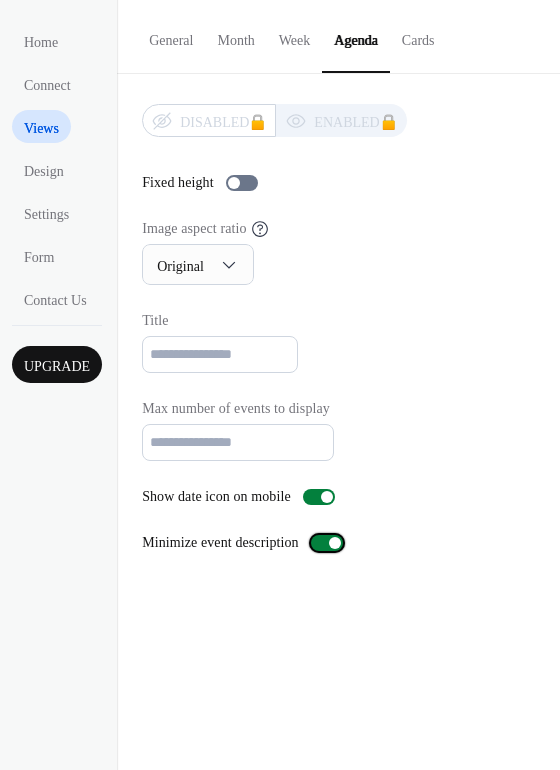 click at bounding box center [335, 543] 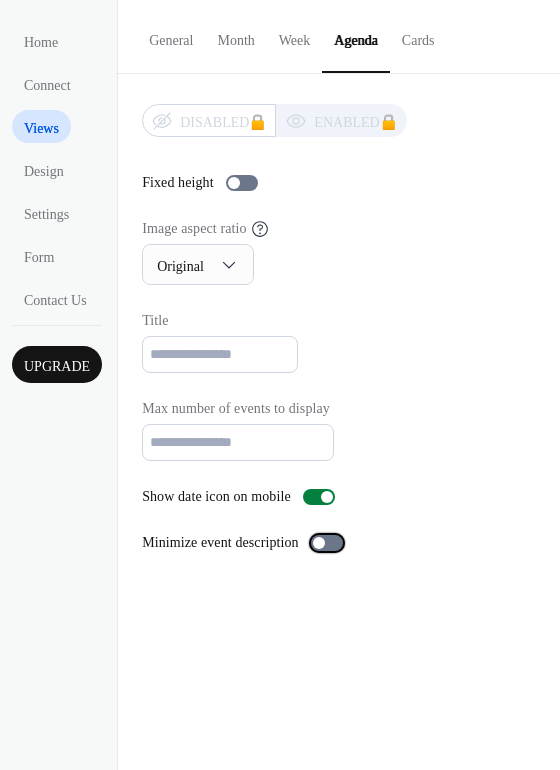 click at bounding box center (327, 543) 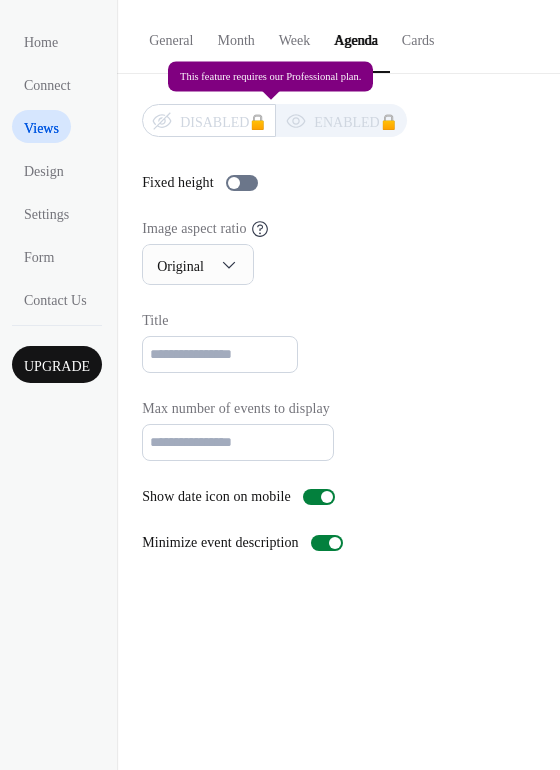 click on "Disabled  🔒 Enabled  🔒" at bounding box center [274, 120] 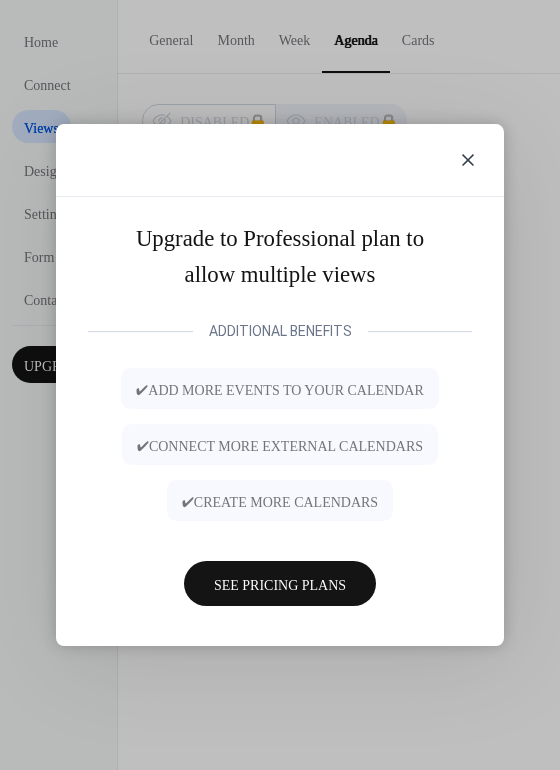 click 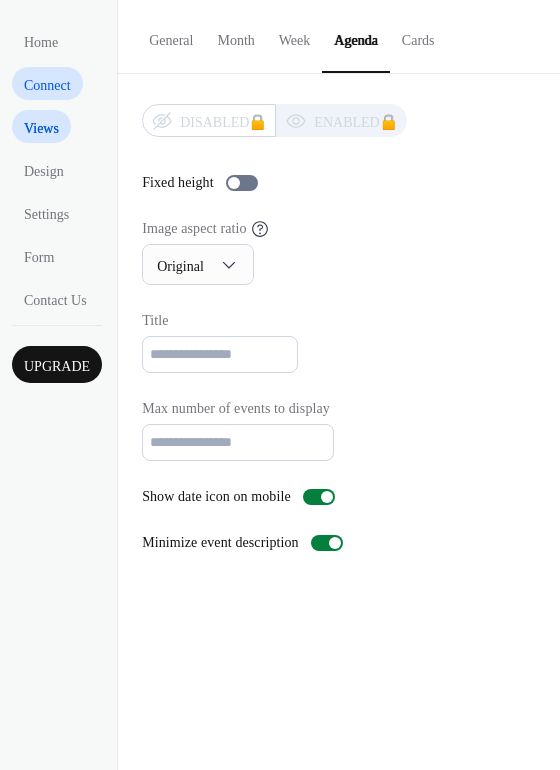 click on "Connect" at bounding box center (47, 85) 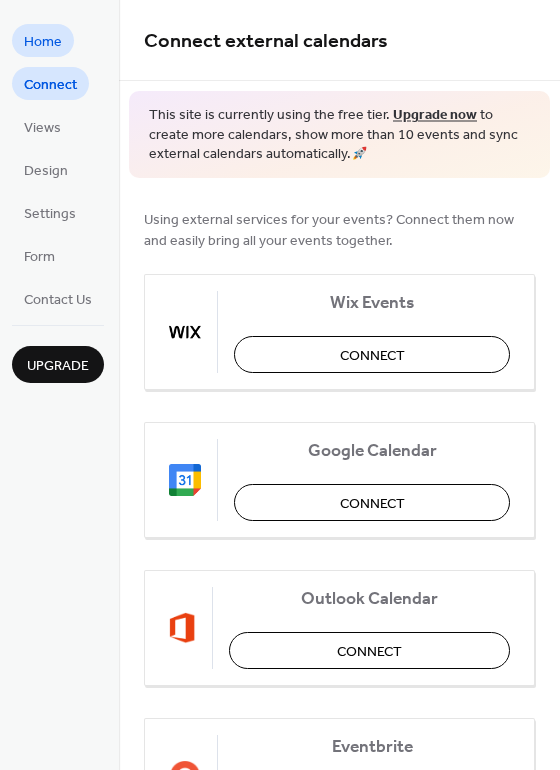 click on "Home" at bounding box center [43, 42] 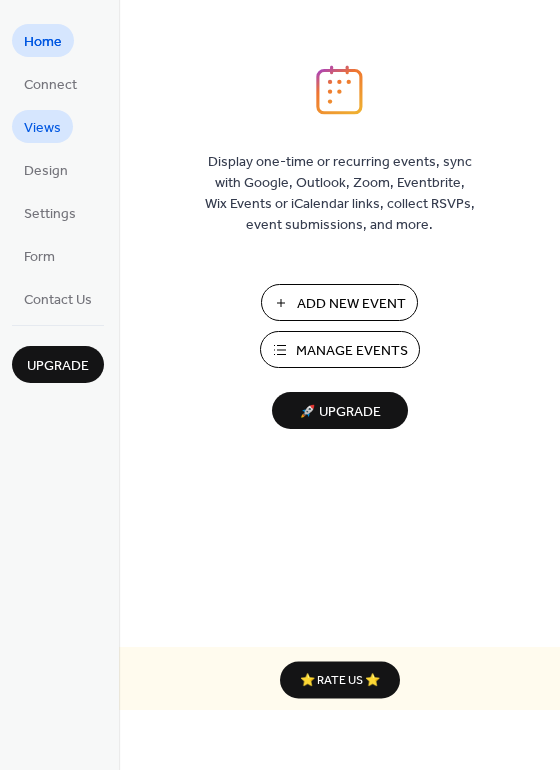 click on "Views" at bounding box center [42, 128] 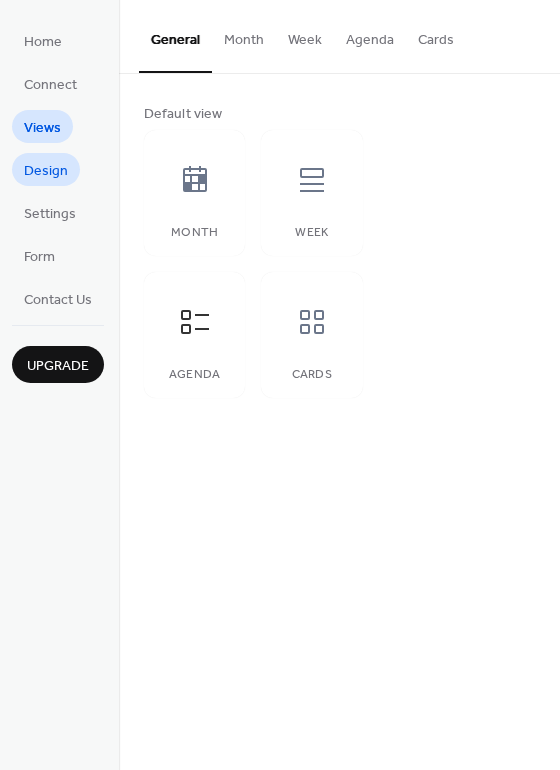 click on "Design" at bounding box center [46, 171] 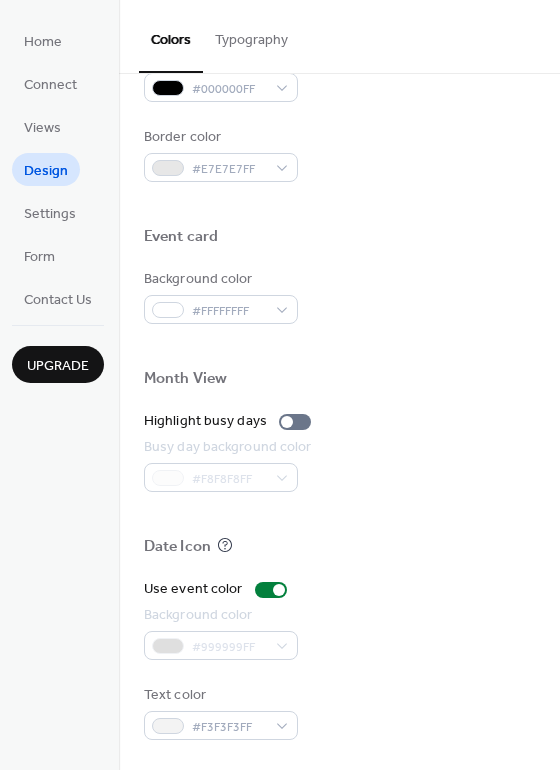 scroll, scrollTop: 0, scrollLeft: 0, axis: both 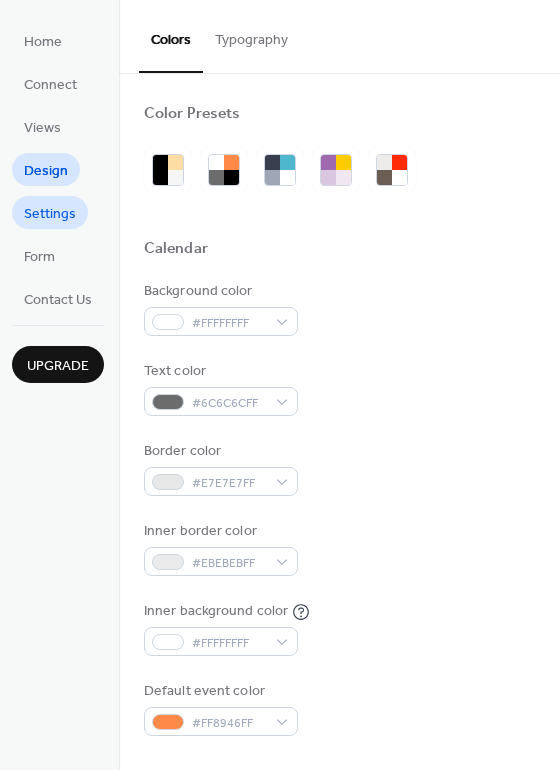 click on "Settings" at bounding box center (50, 214) 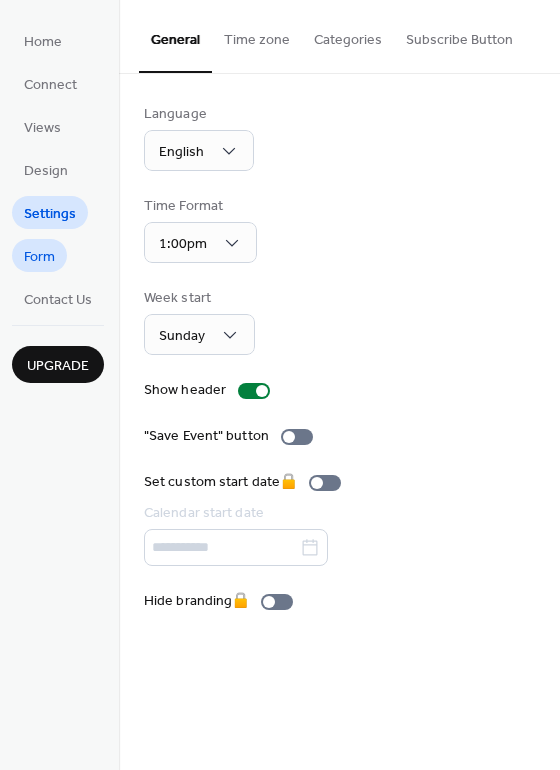 click on "Form" at bounding box center (39, 257) 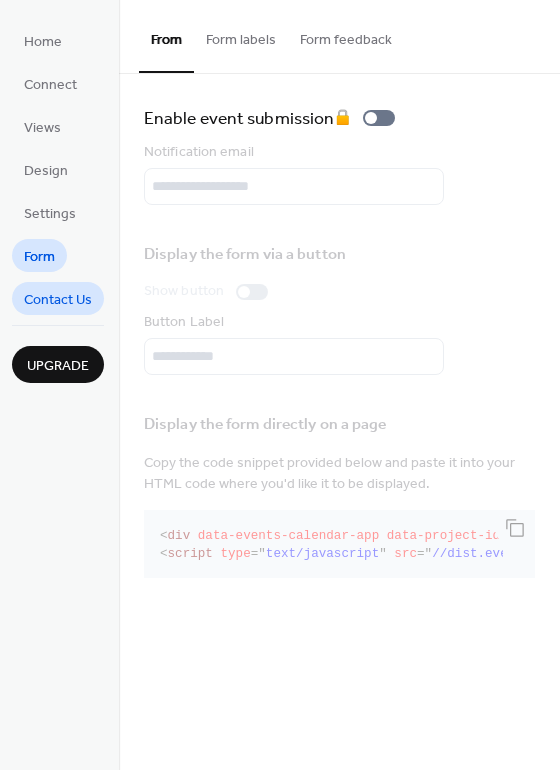 click on "Contact Us" at bounding box center [58, 300] 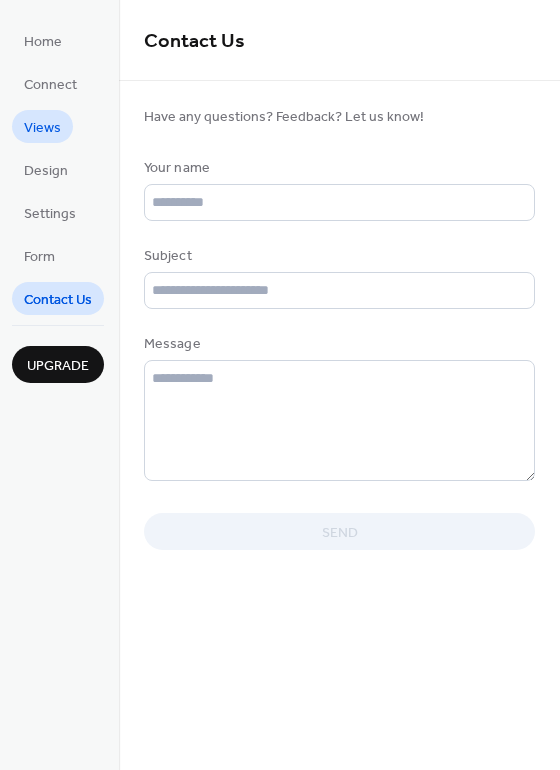click on "Views" at bounding box center (42, 128) 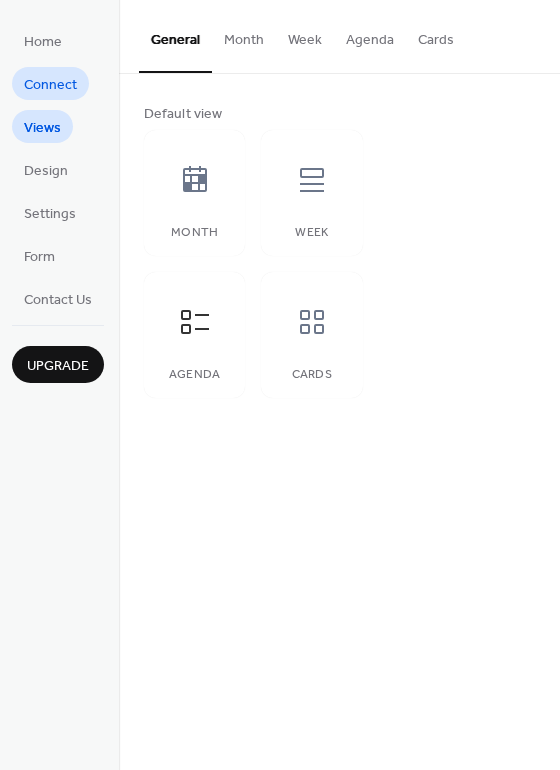 click on "Connect" at bounding box center (50, 85) 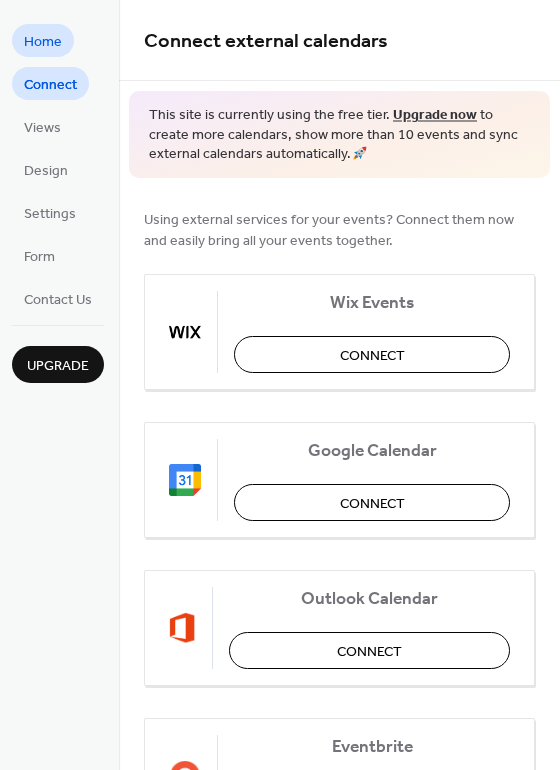 click on "Home" at bounding box center (43, 42) 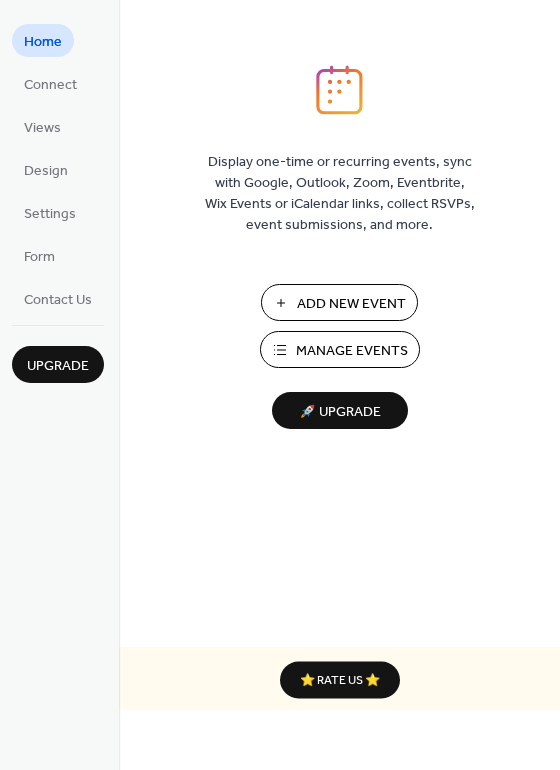 click on "Manage Events" at bounding box center (340, 349) 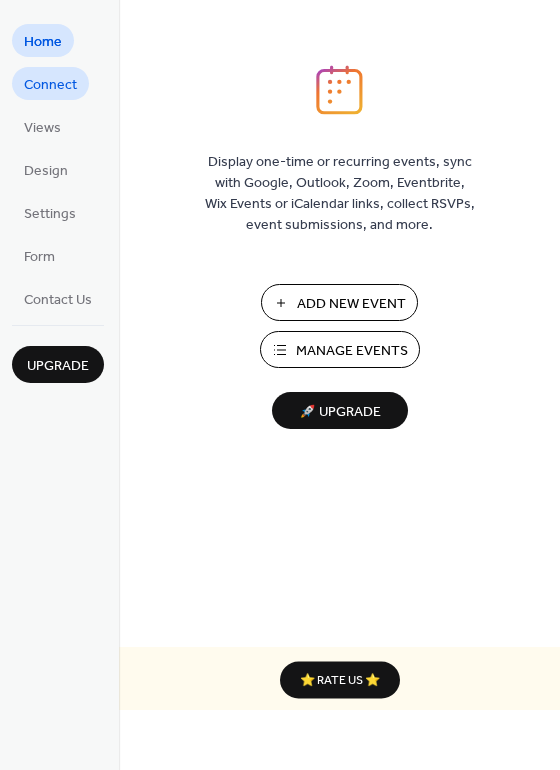 click on "Connect" at bounding box center (50, 85) 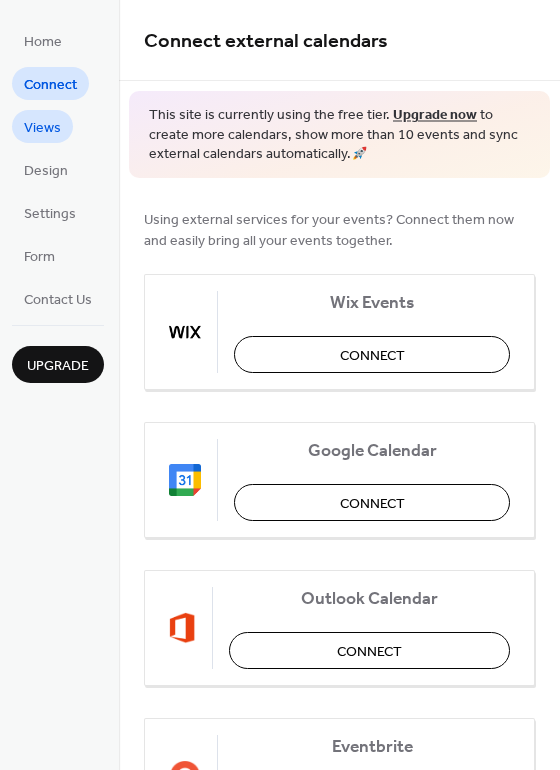 click on "Views" at bounding box center (42, 128) 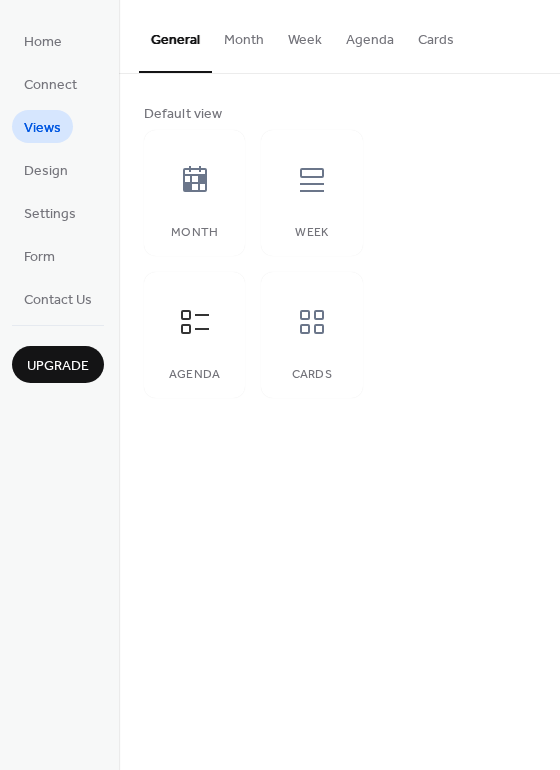 click on "Agenda" at bounding box center [370, 35] 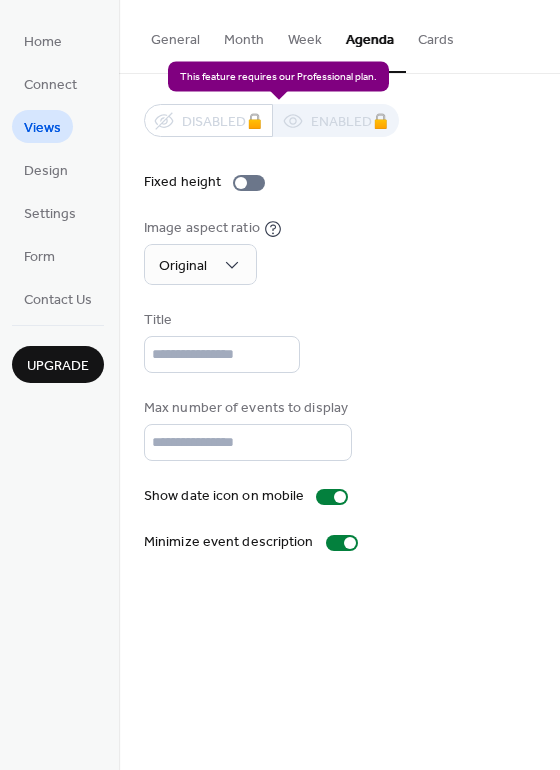 click on "Disabled  🔒 Enabled  🔒" at bounding box center (271, 120) 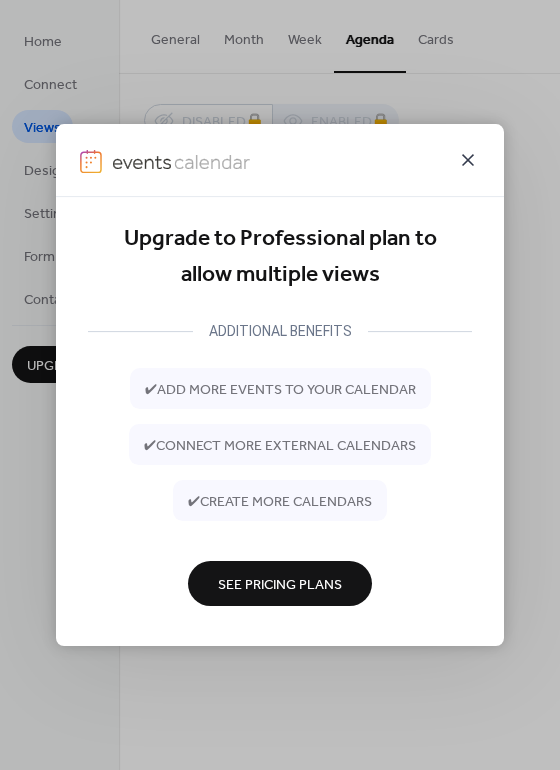click 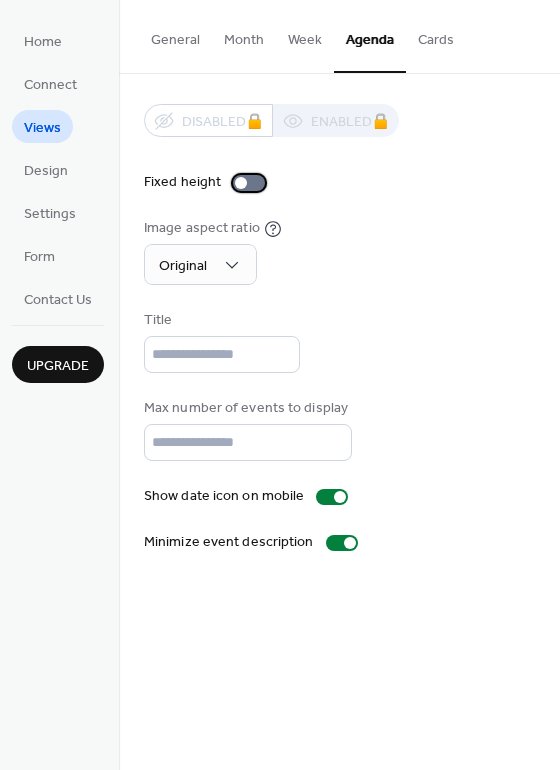 click at bounding box center (241, 183) 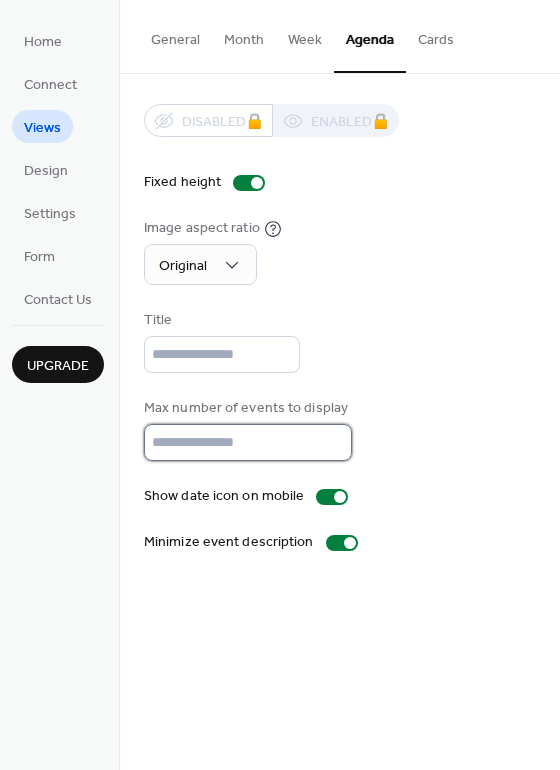 click on "**" at bounding box center (248, 442) 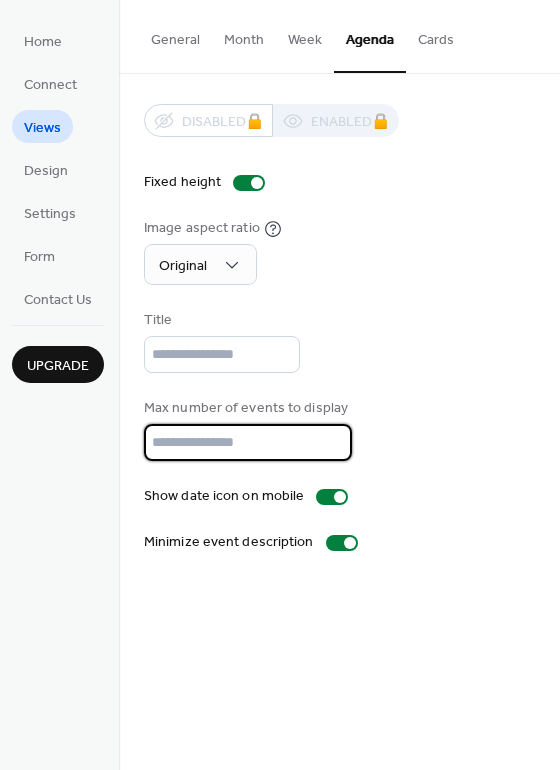 click on "Title" at bounding box center (339, 341) 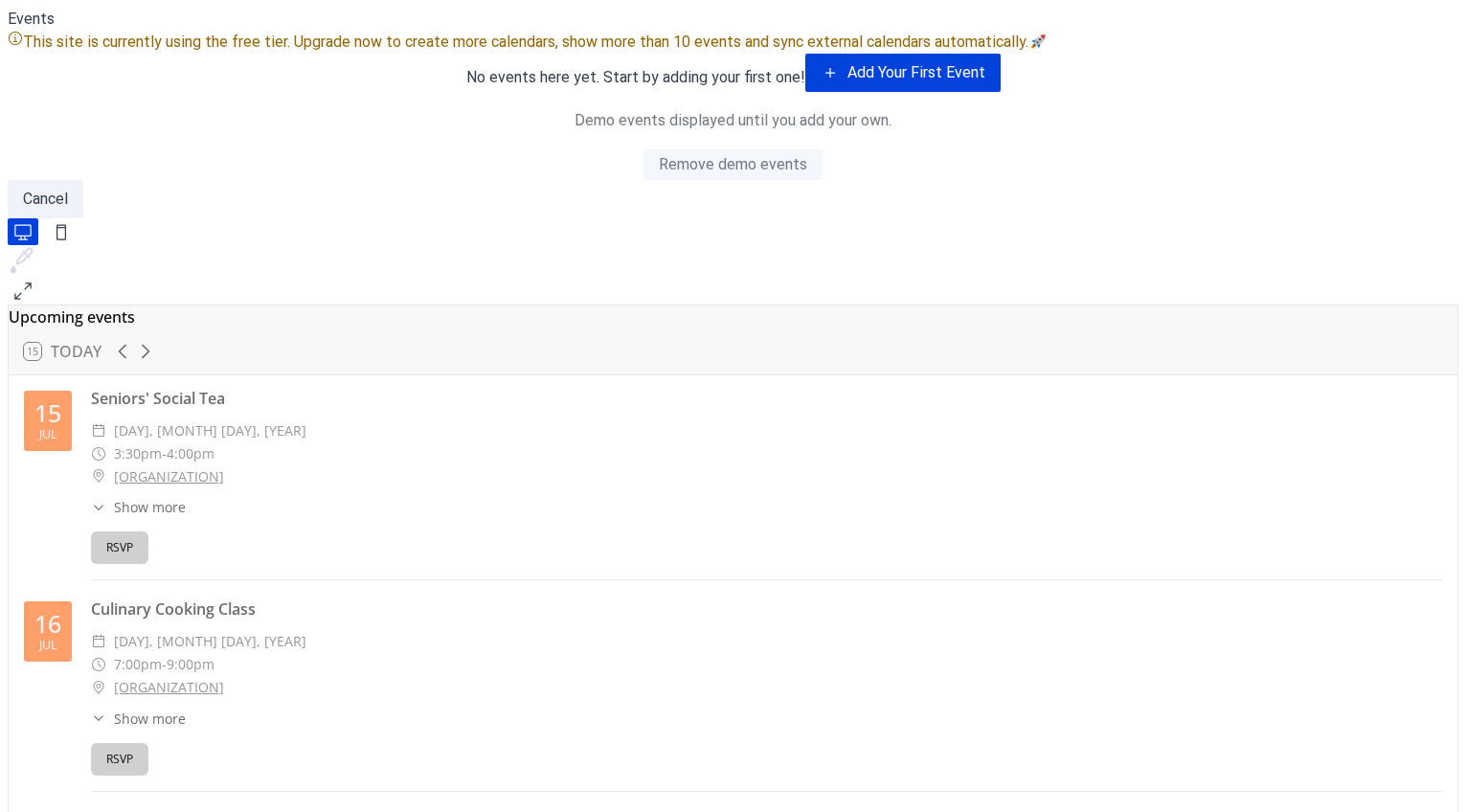 scroll, scrollTop: 0, scrollLeft: 0, axis: both 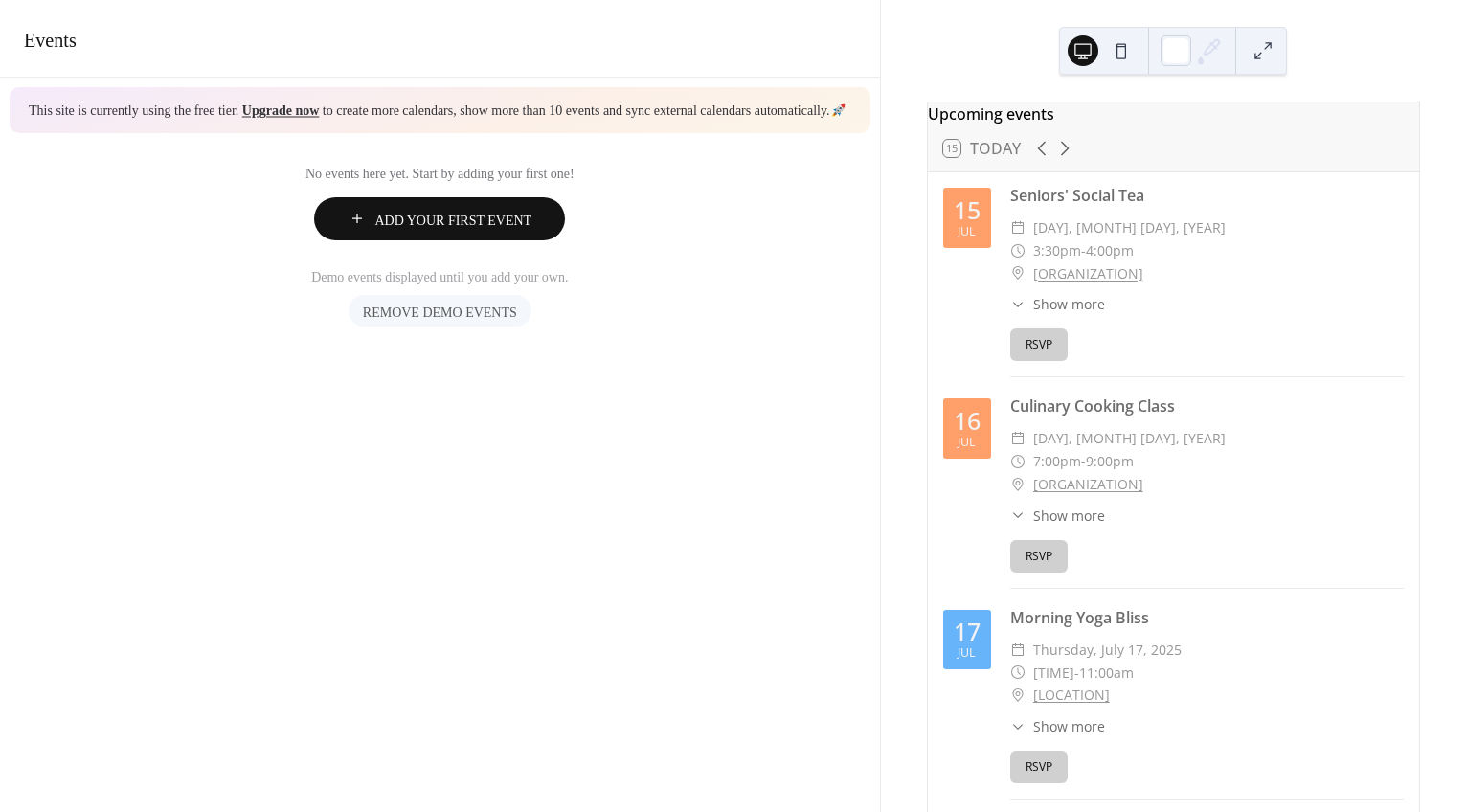 click on "Remove demo events" at bounding box center (440, 311) 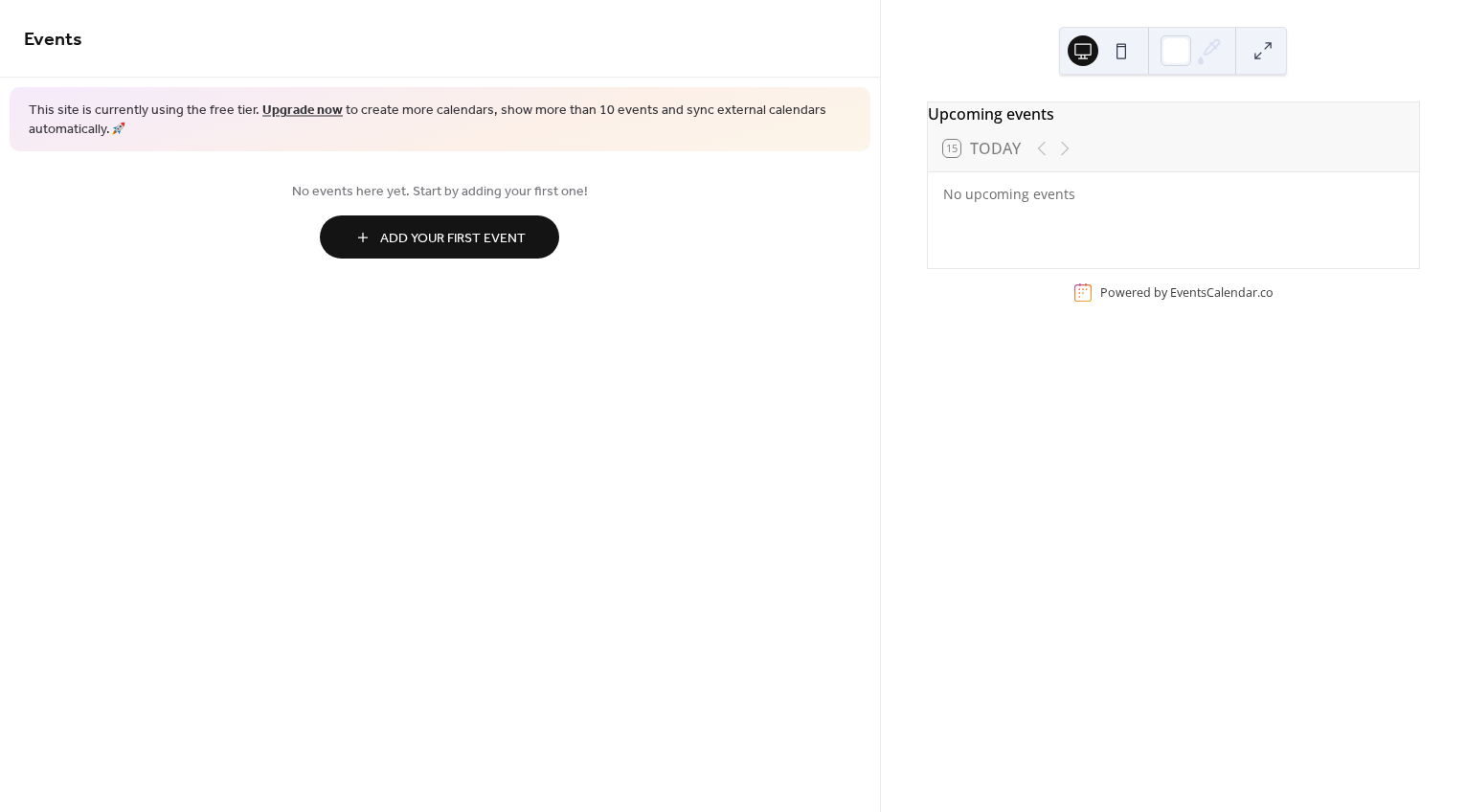 click on "Add Your First Event" at bounding box center (453, 238) 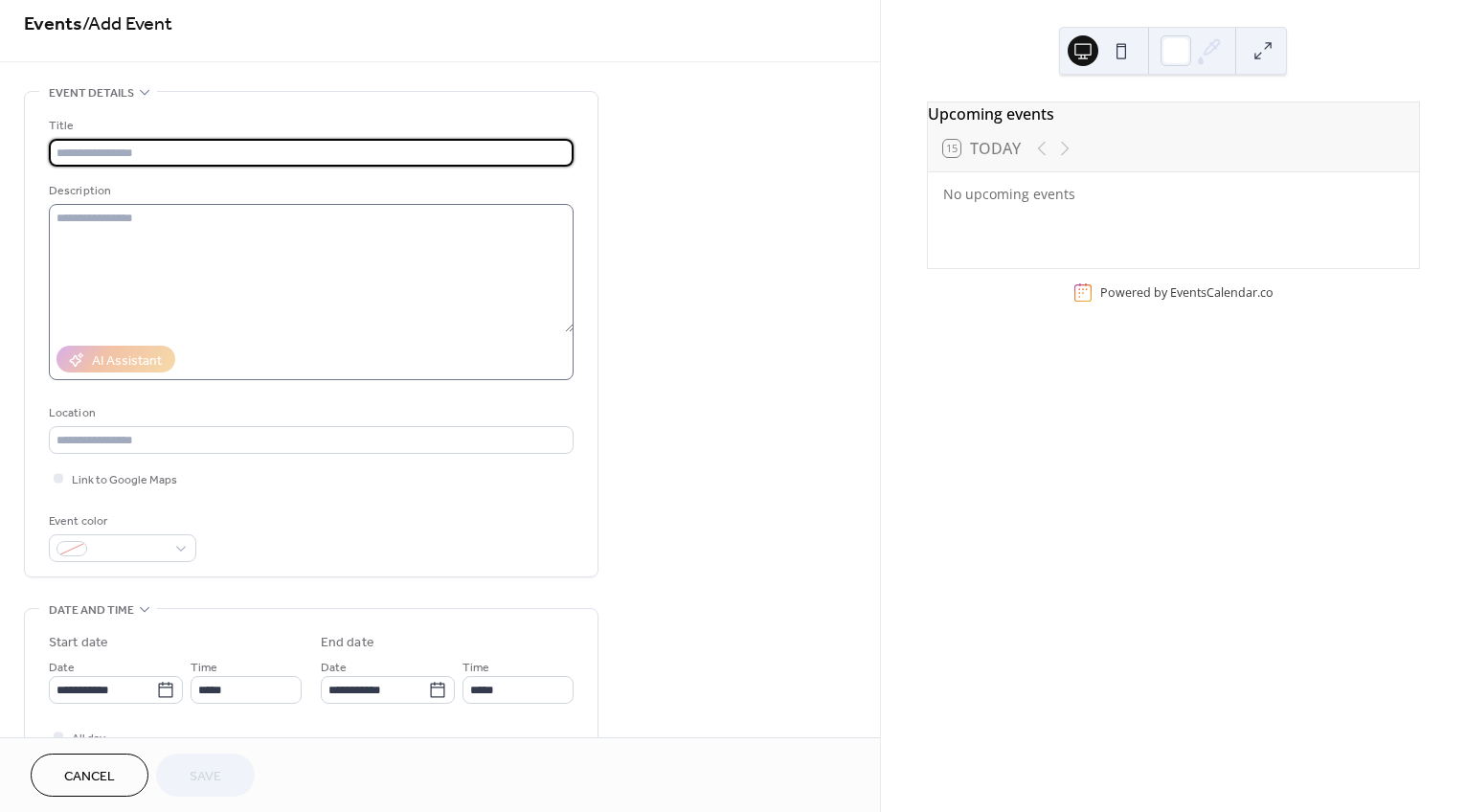 scroll, scrollTop: 0, scrollLeft: 0, axis: both 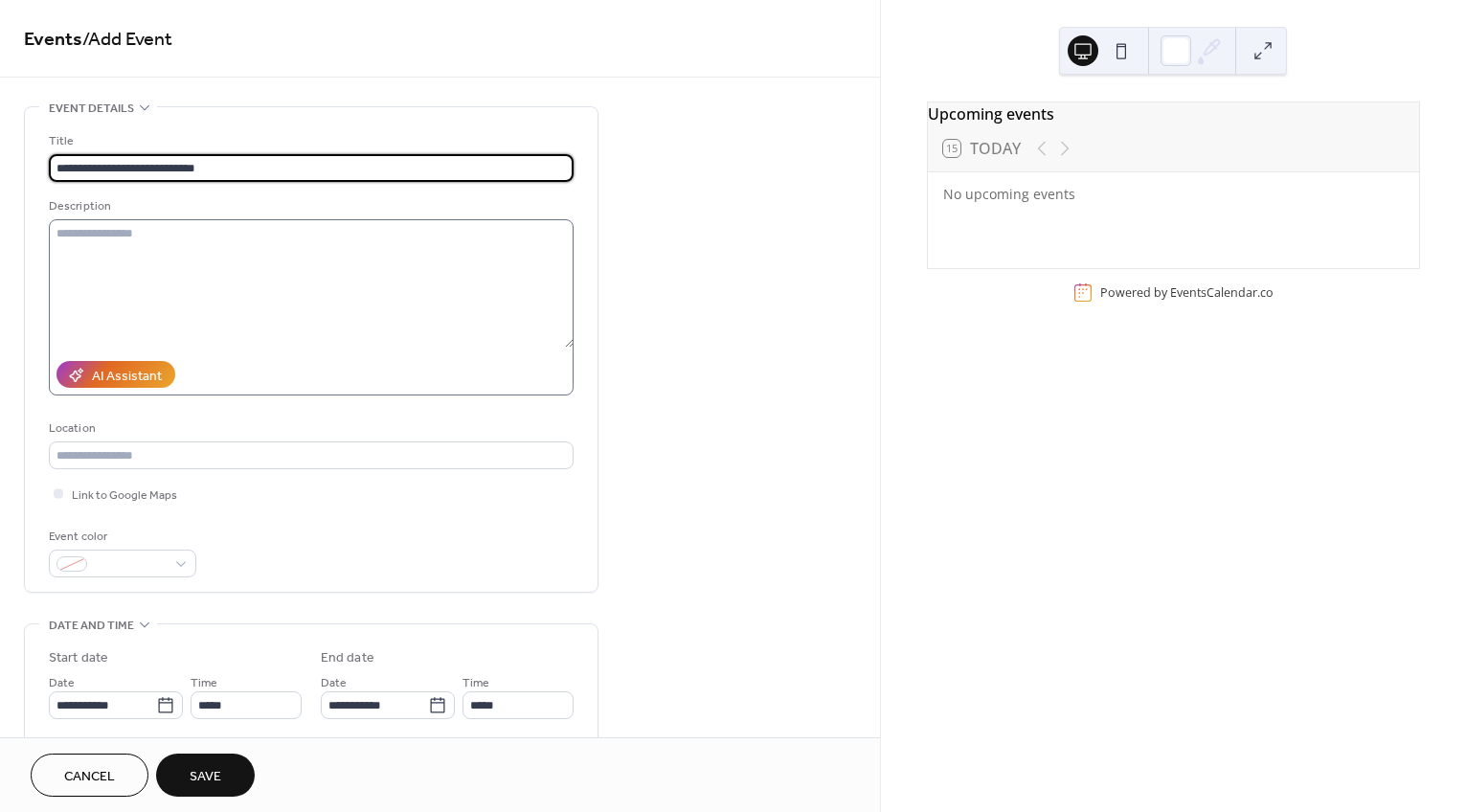 type on "**********" 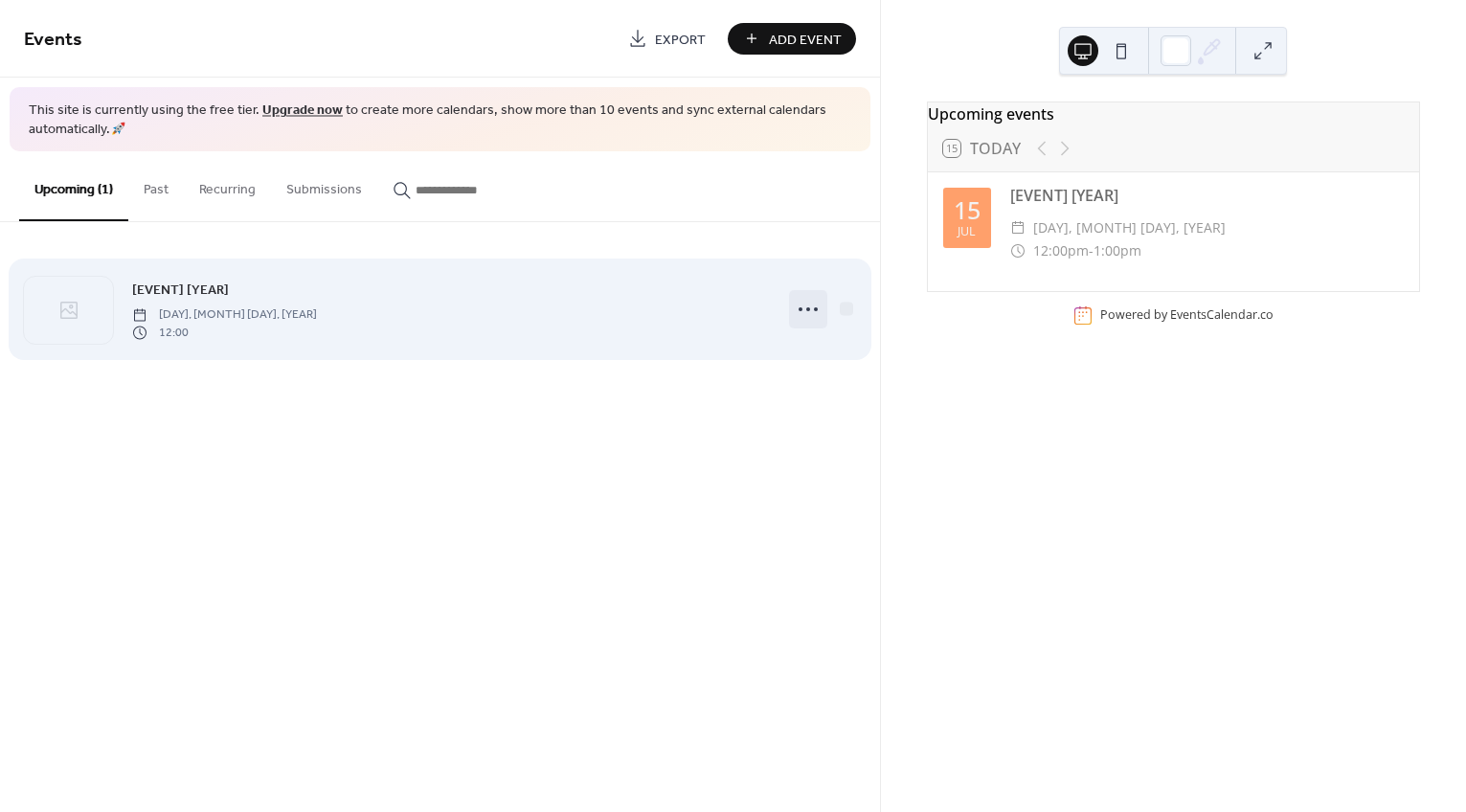 click 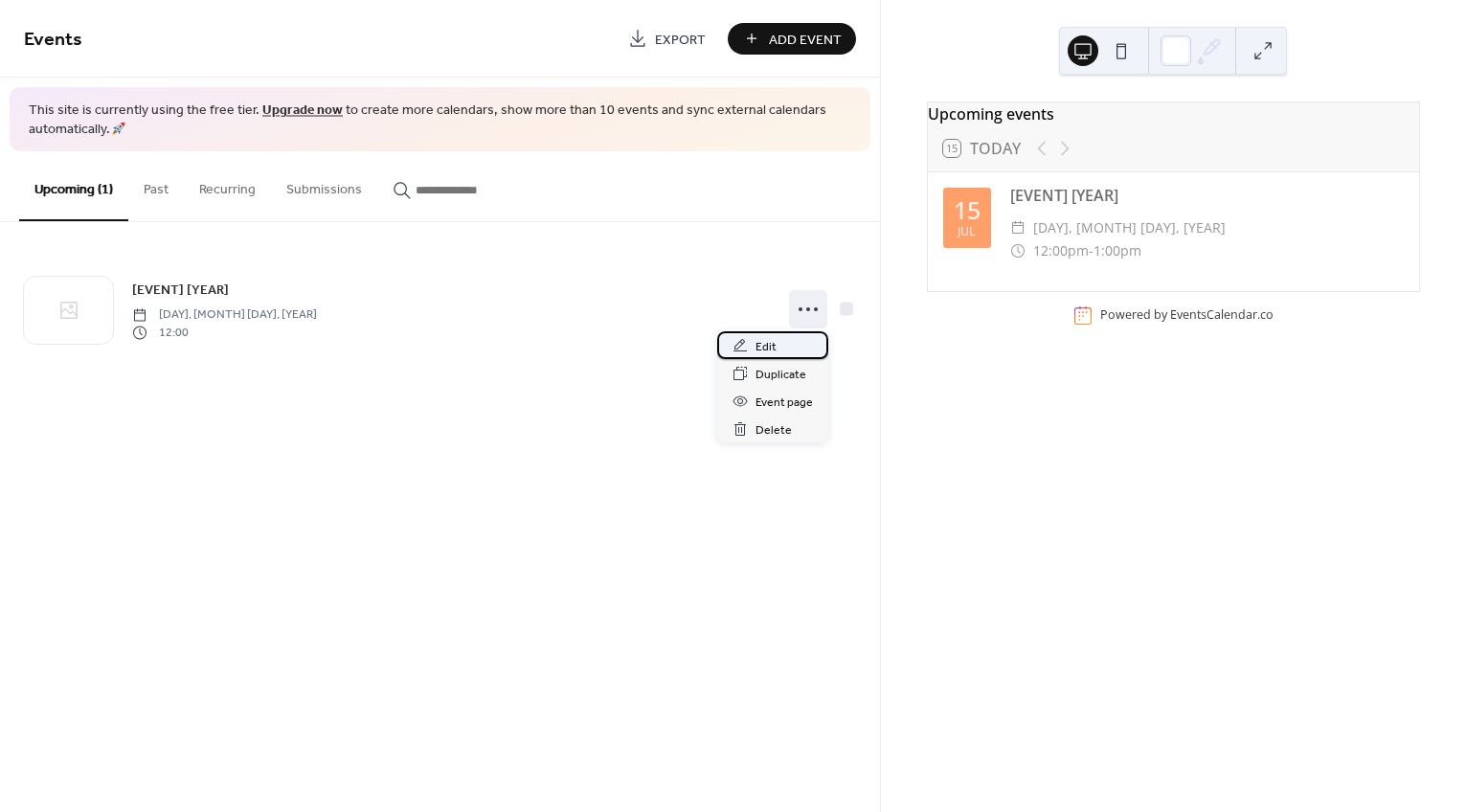 click on "Edit" at bounding box center [773, 345] 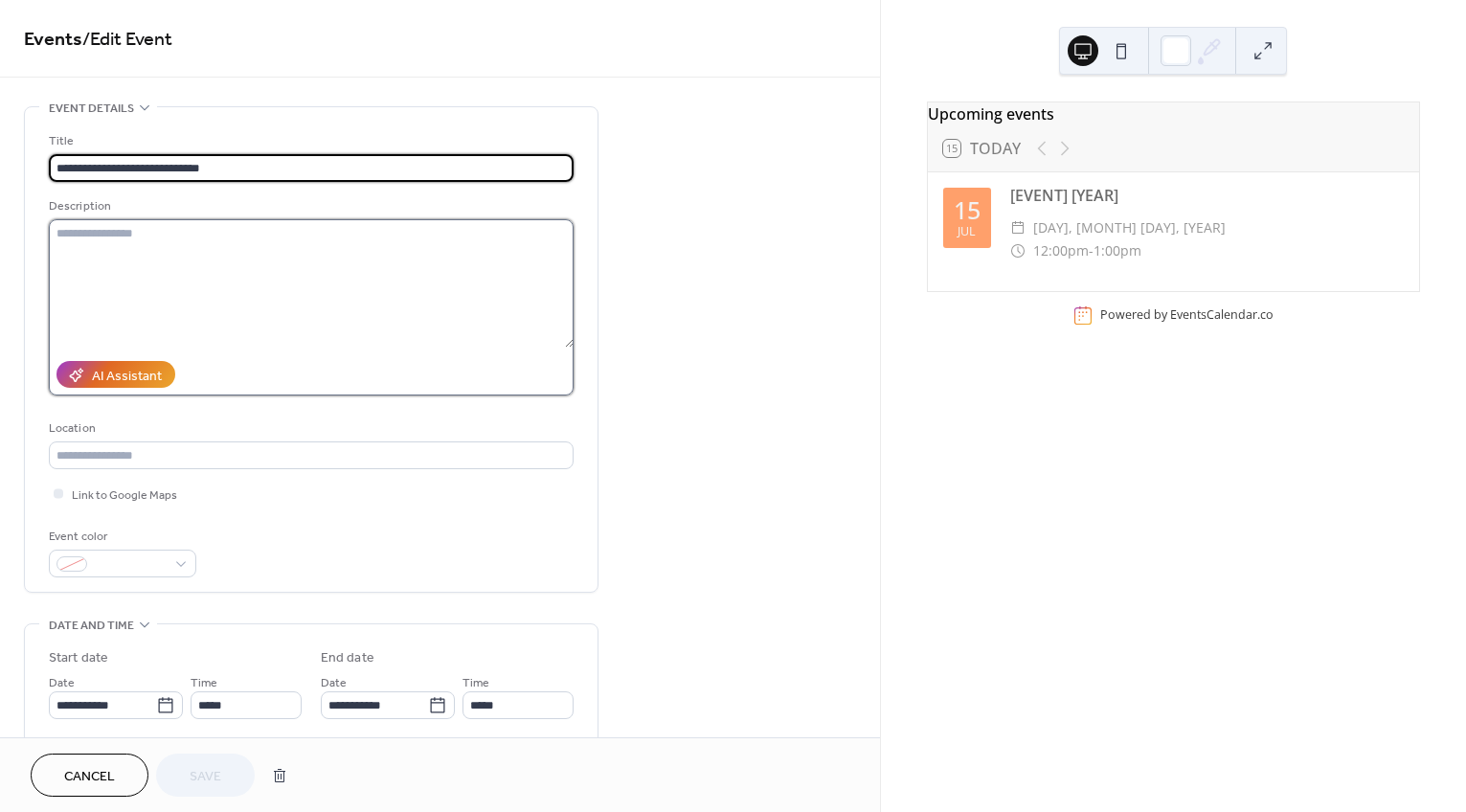 click at bounding box center [311, 283] 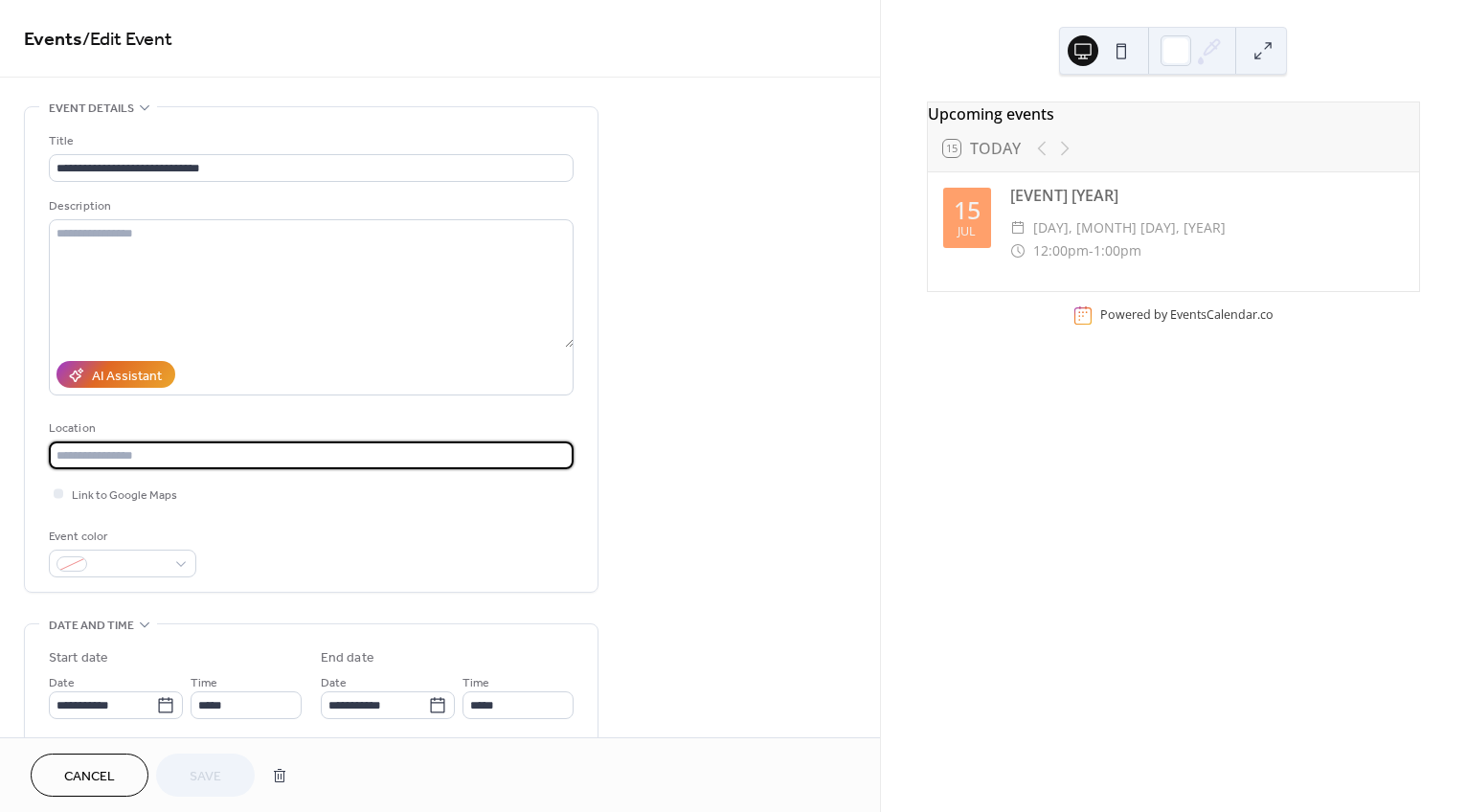 click at bounding box center [311, 455] 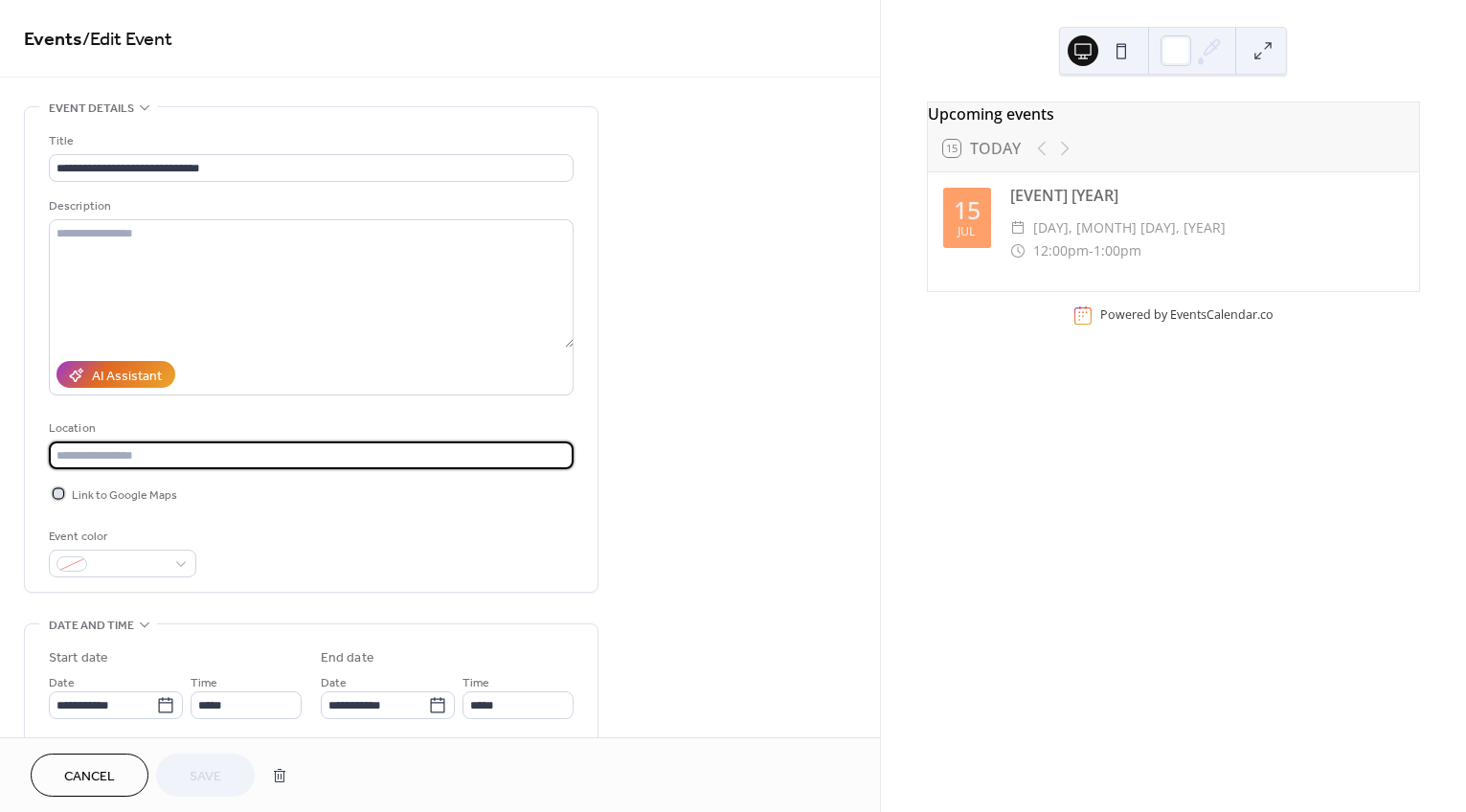 click on "Link to Google Maps" at bounding box center [124, 495] 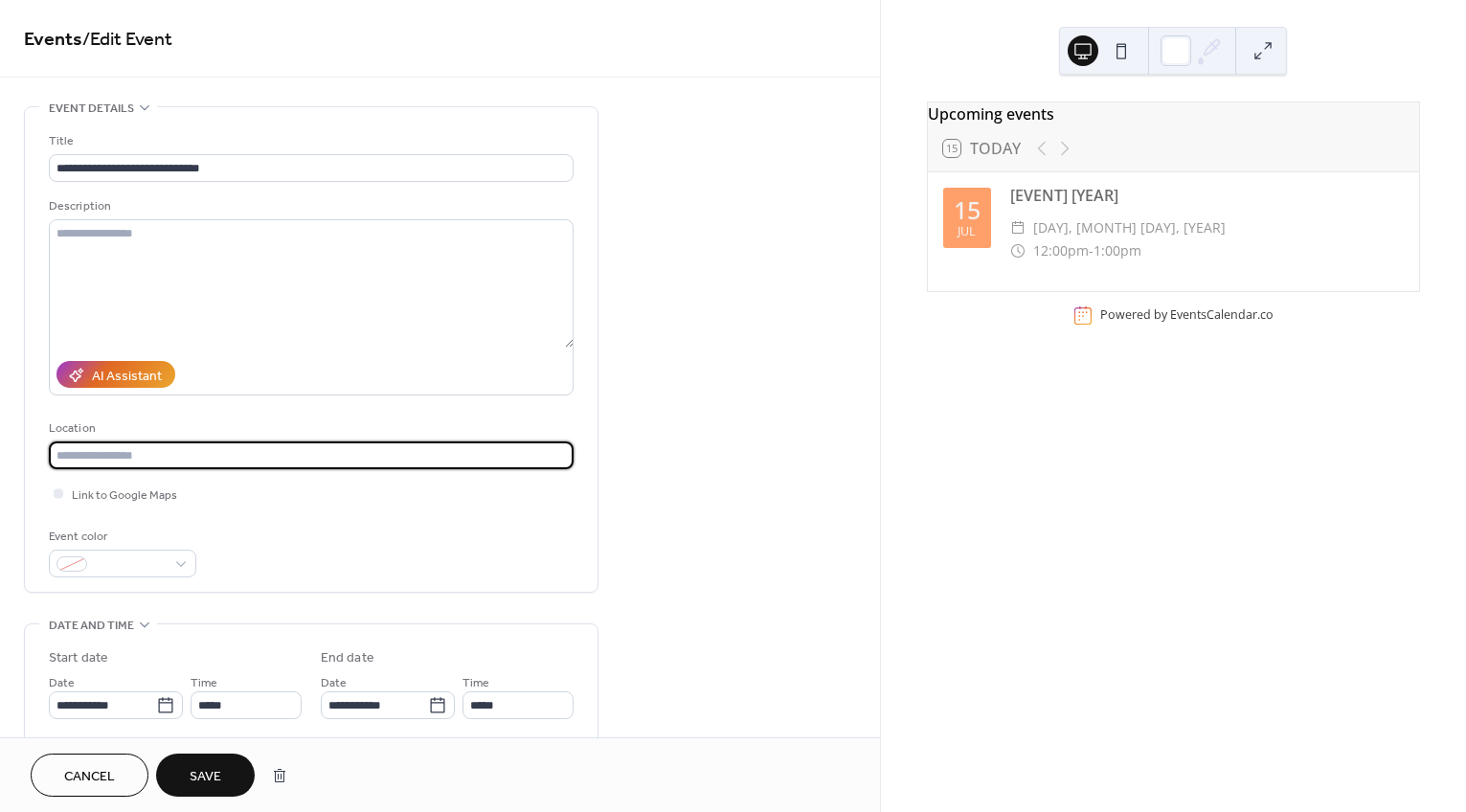 click at bounding box center [311, 455] 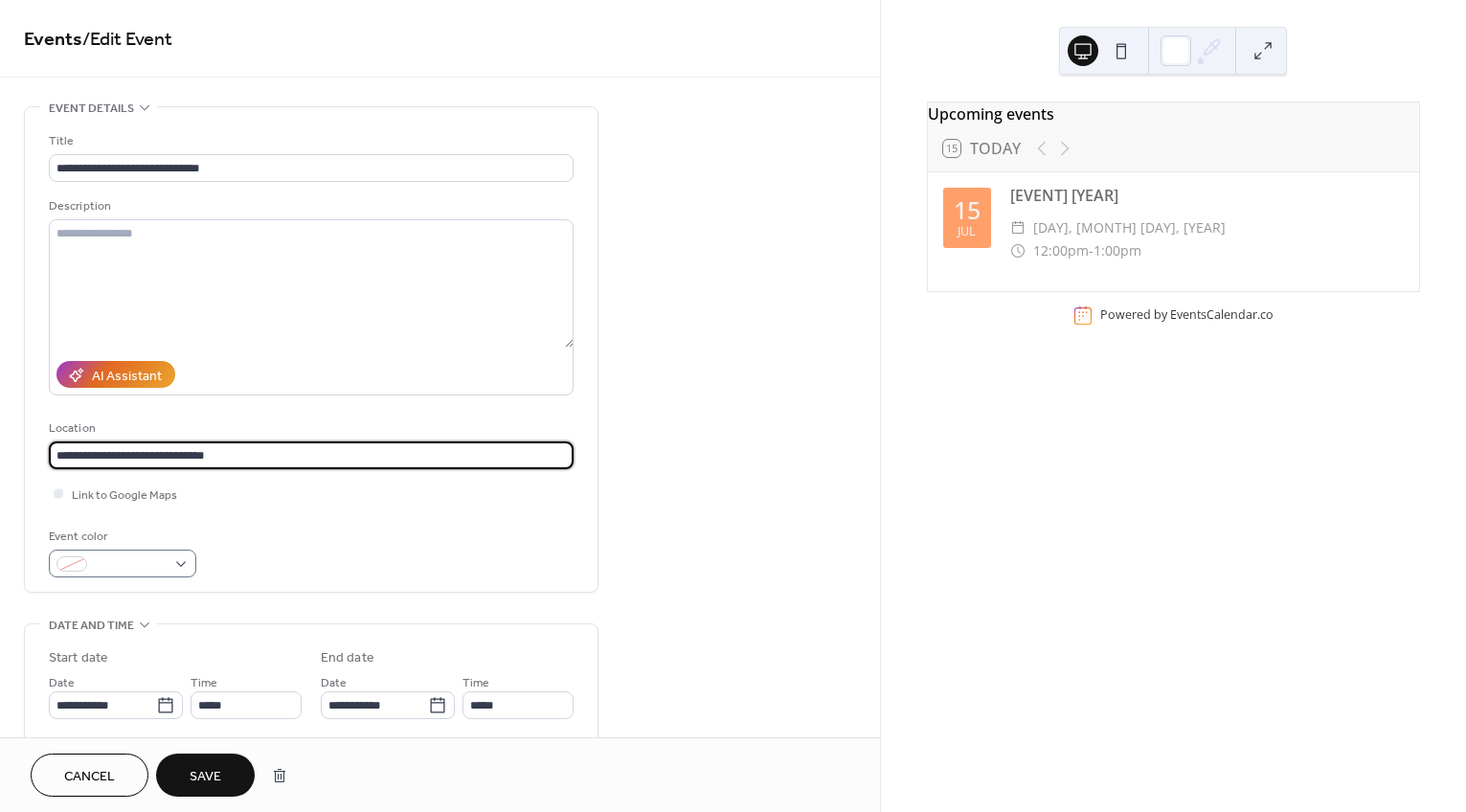 type on "**********" 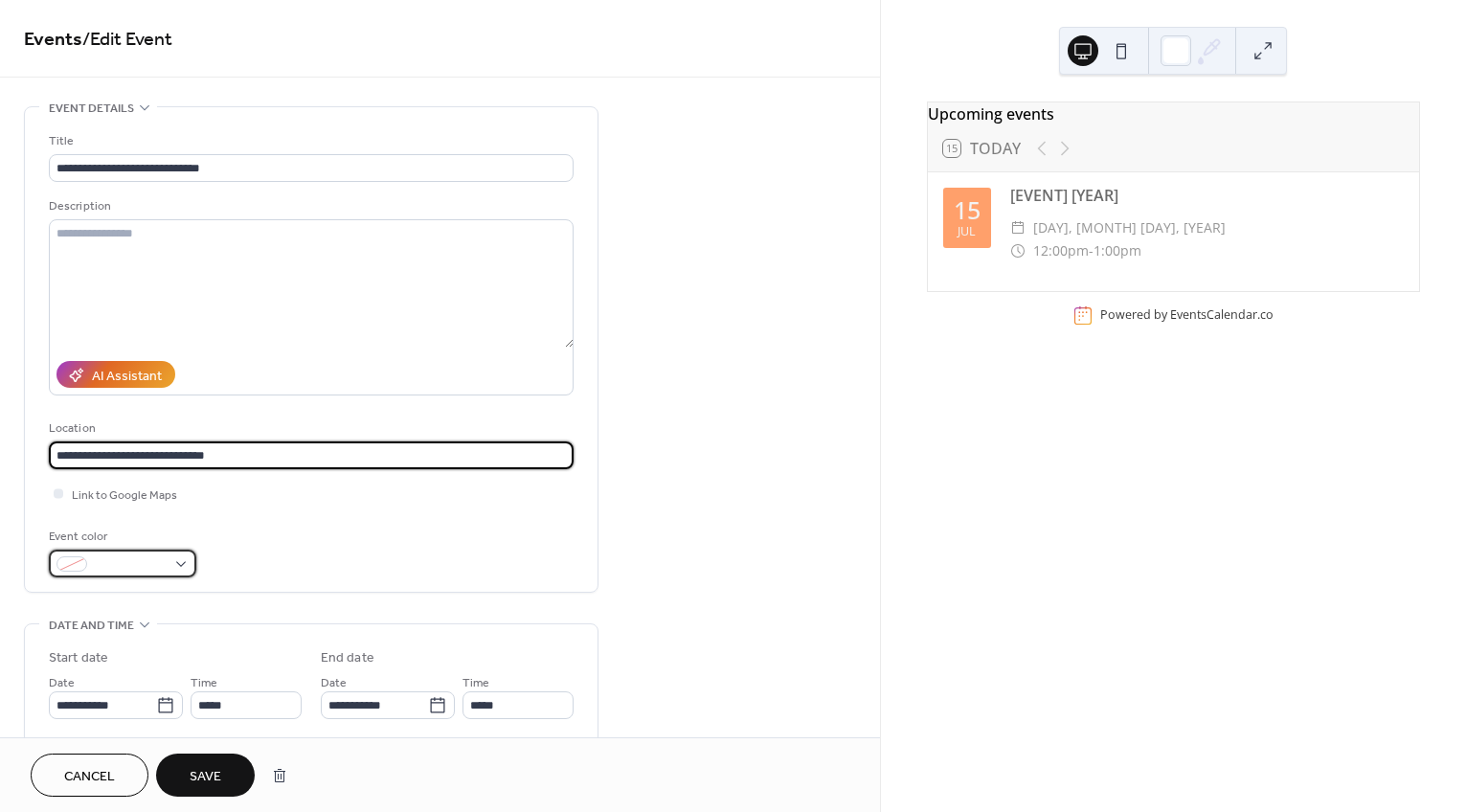 click at bounding box center [130, 565] 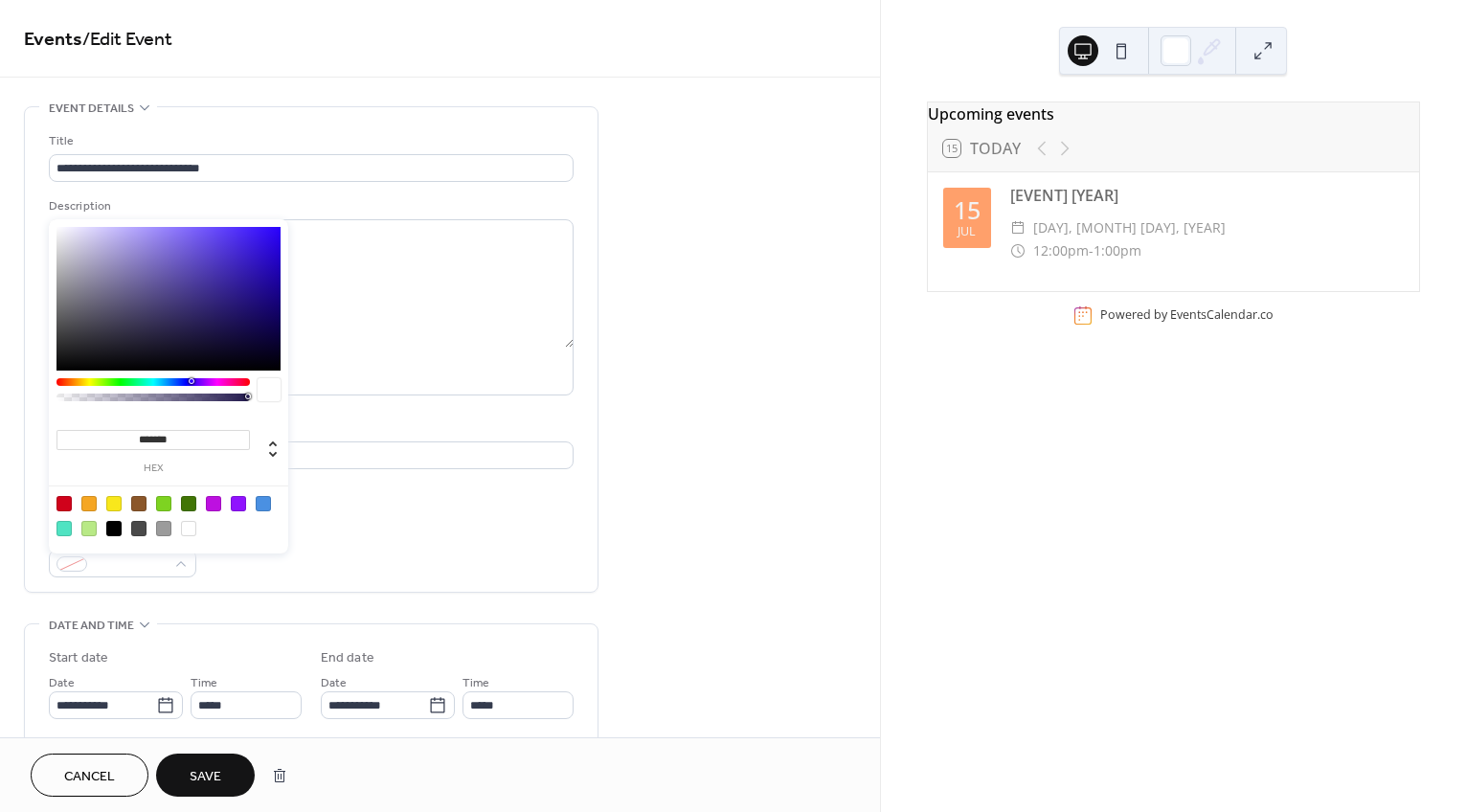 click on "Link to Google Maps" at bounding box center [311, 493] 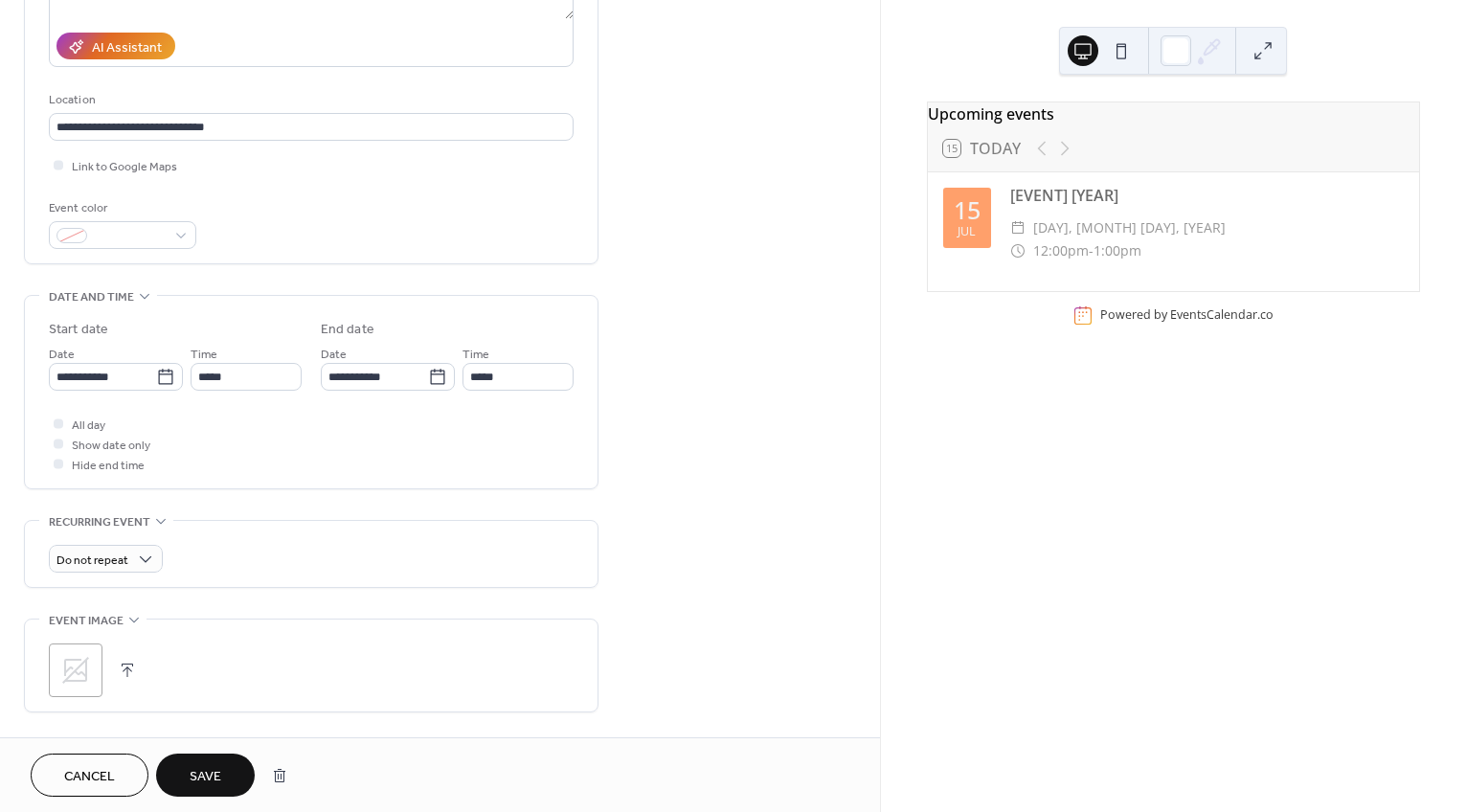 scroll, scrollTop: 329, scrollLeft: 0, axis: vertical 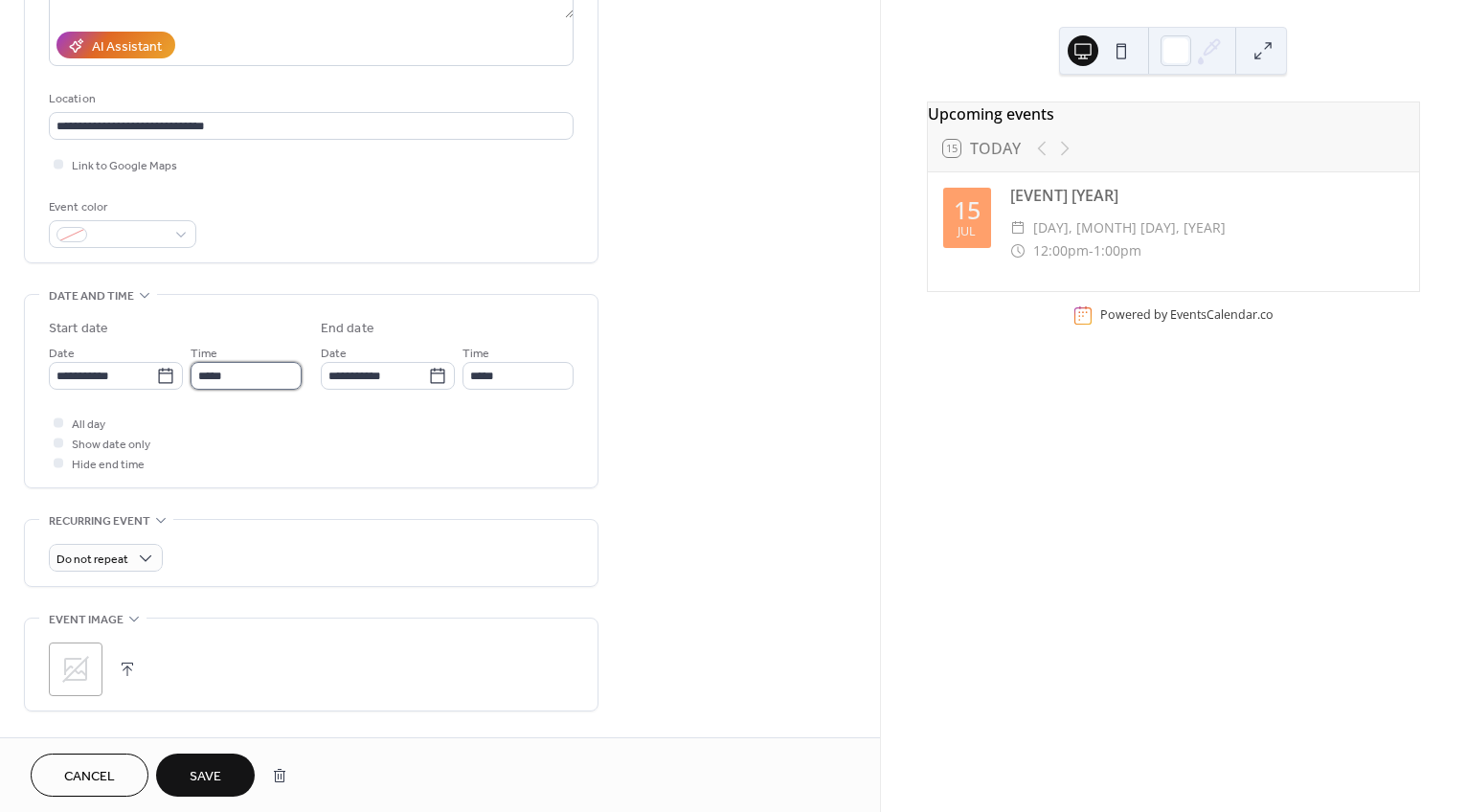 click on "*****" at bounding box center [246, 375] 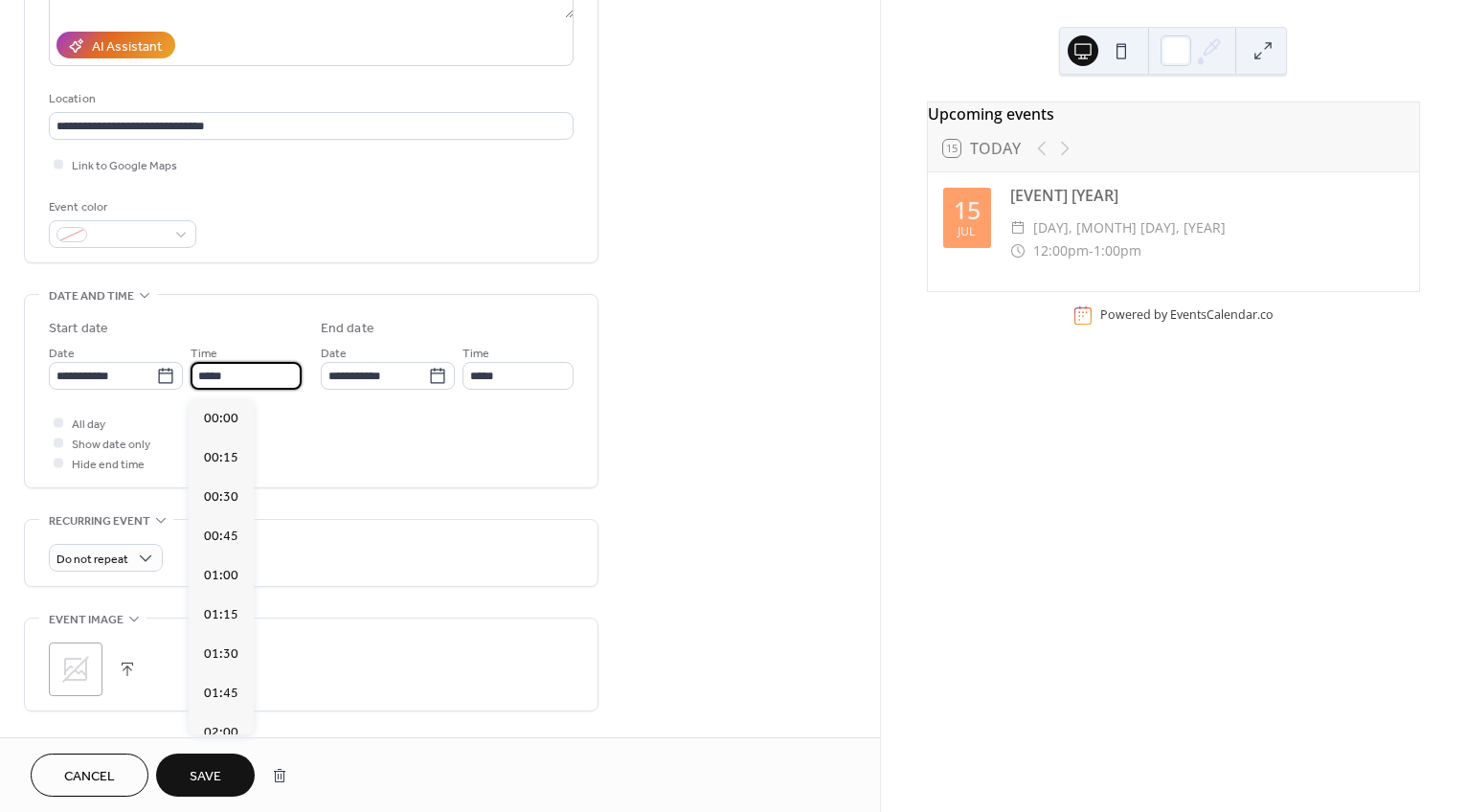 scroll, scrollTop: 1884, scrollLeft: 0, axis: vertical 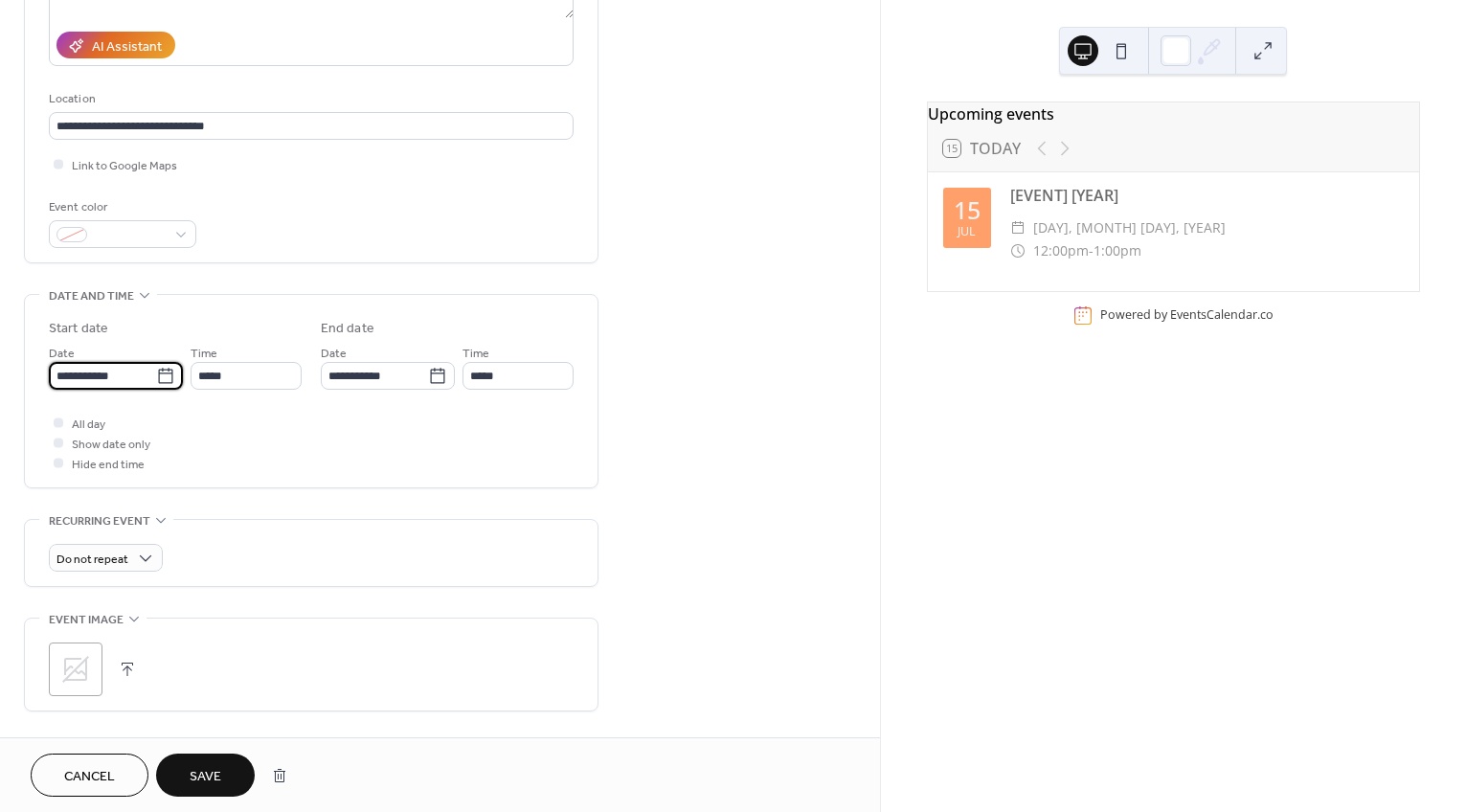 click on "**********" at bounding box center [102, 375] 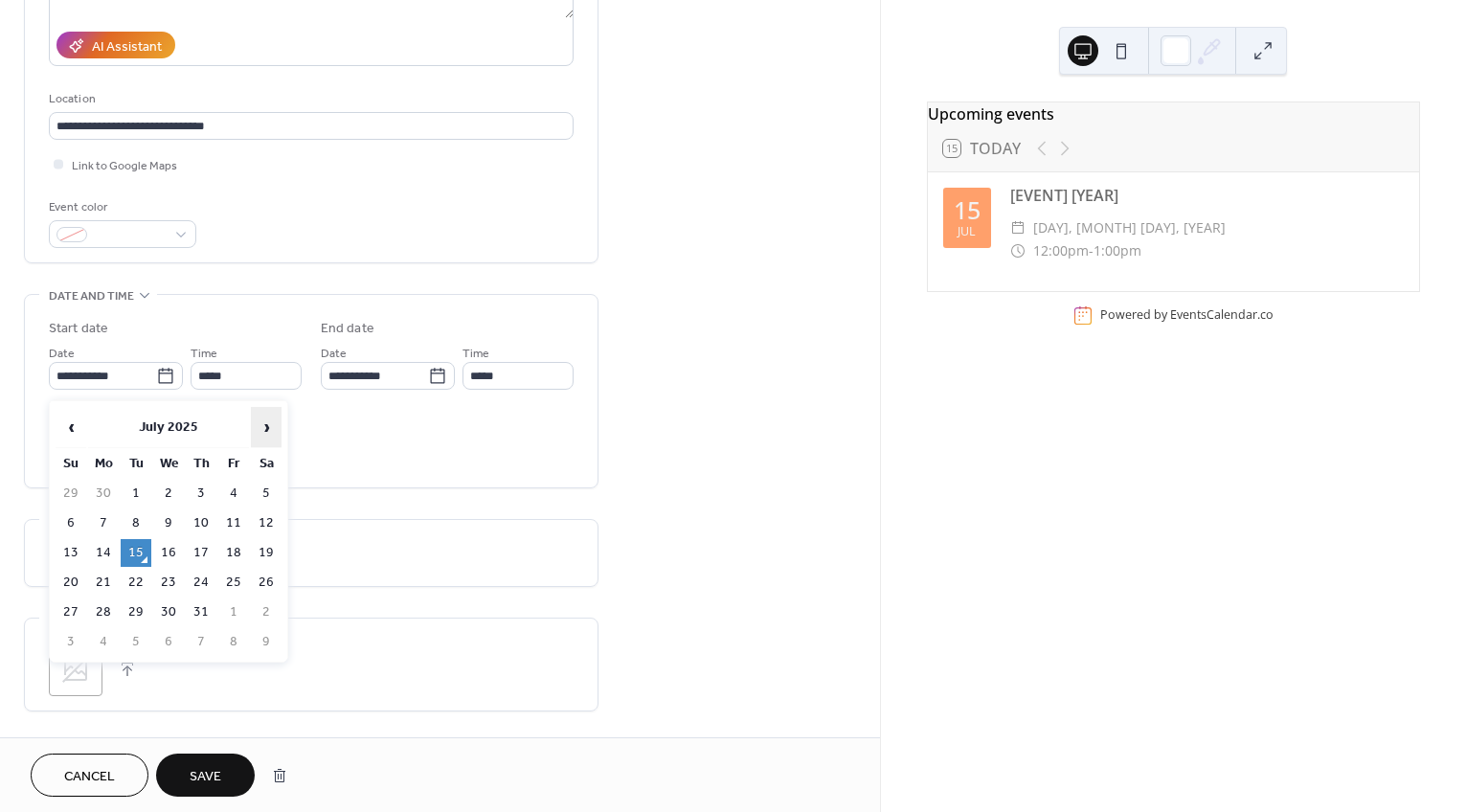 click on "›" at bounding box center (266, 427) 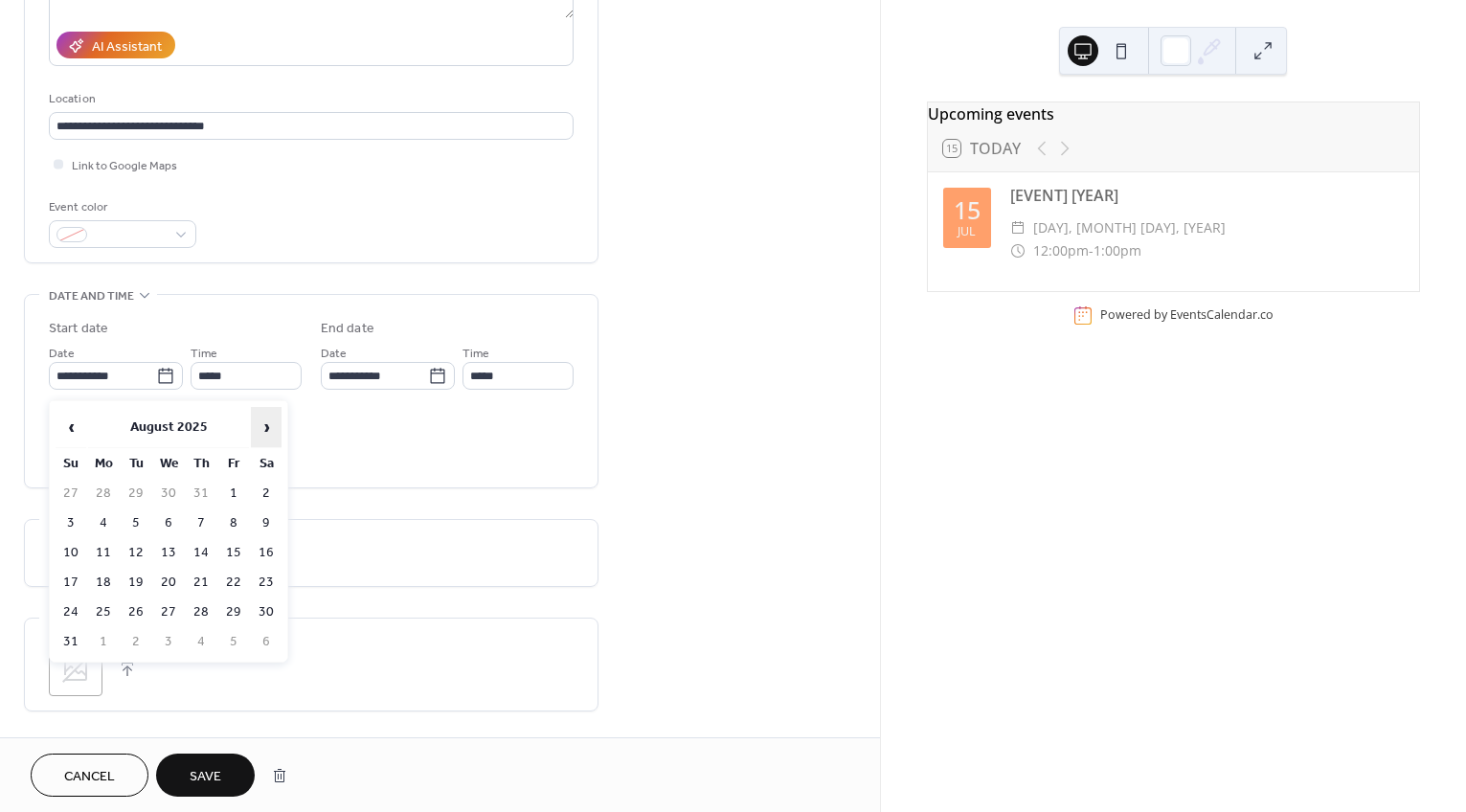 click on "›" at bounding box center (266, 427) 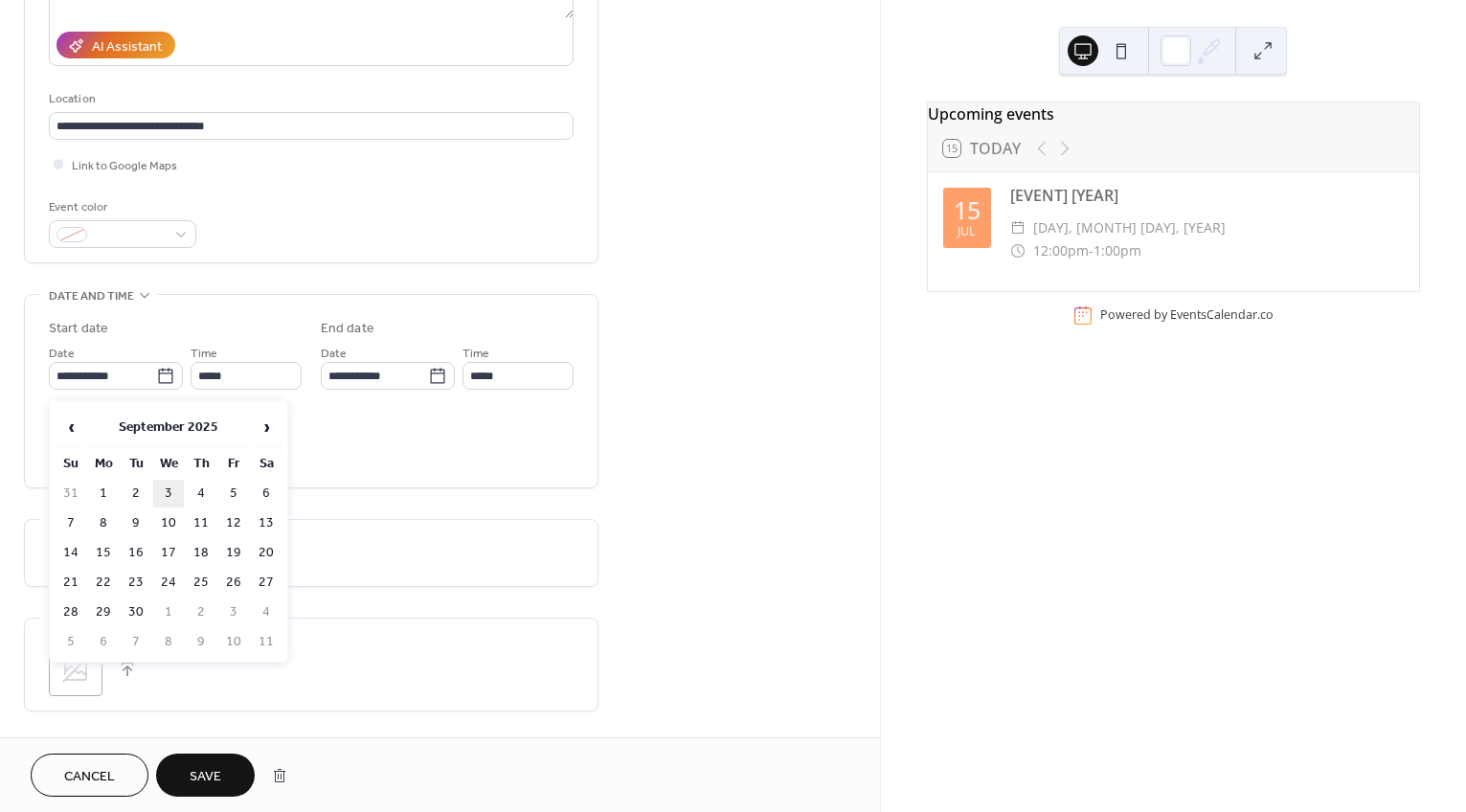 click on "3" at bounding box center [169, 493] 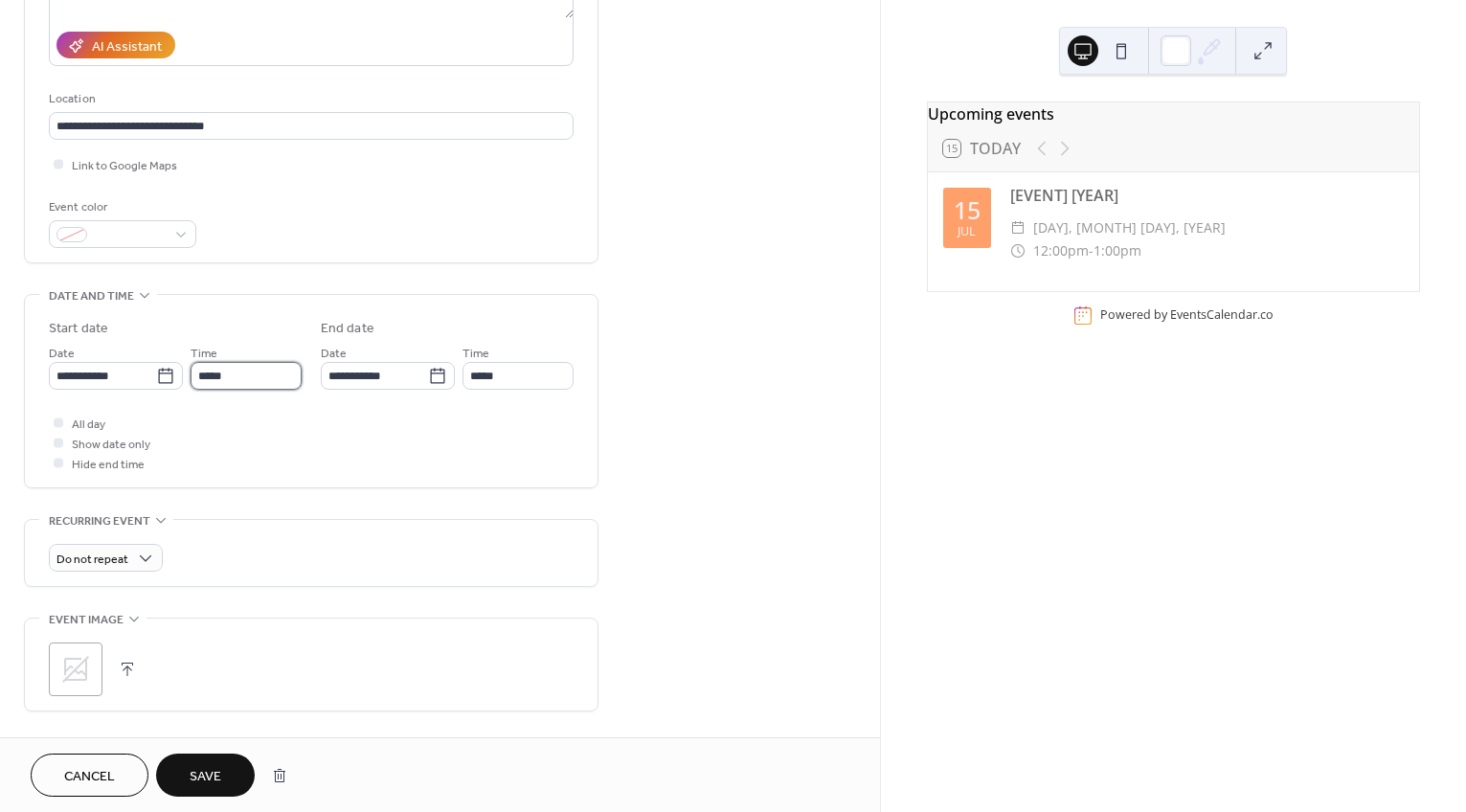 click on "*****" at bounding box center (246, 375) 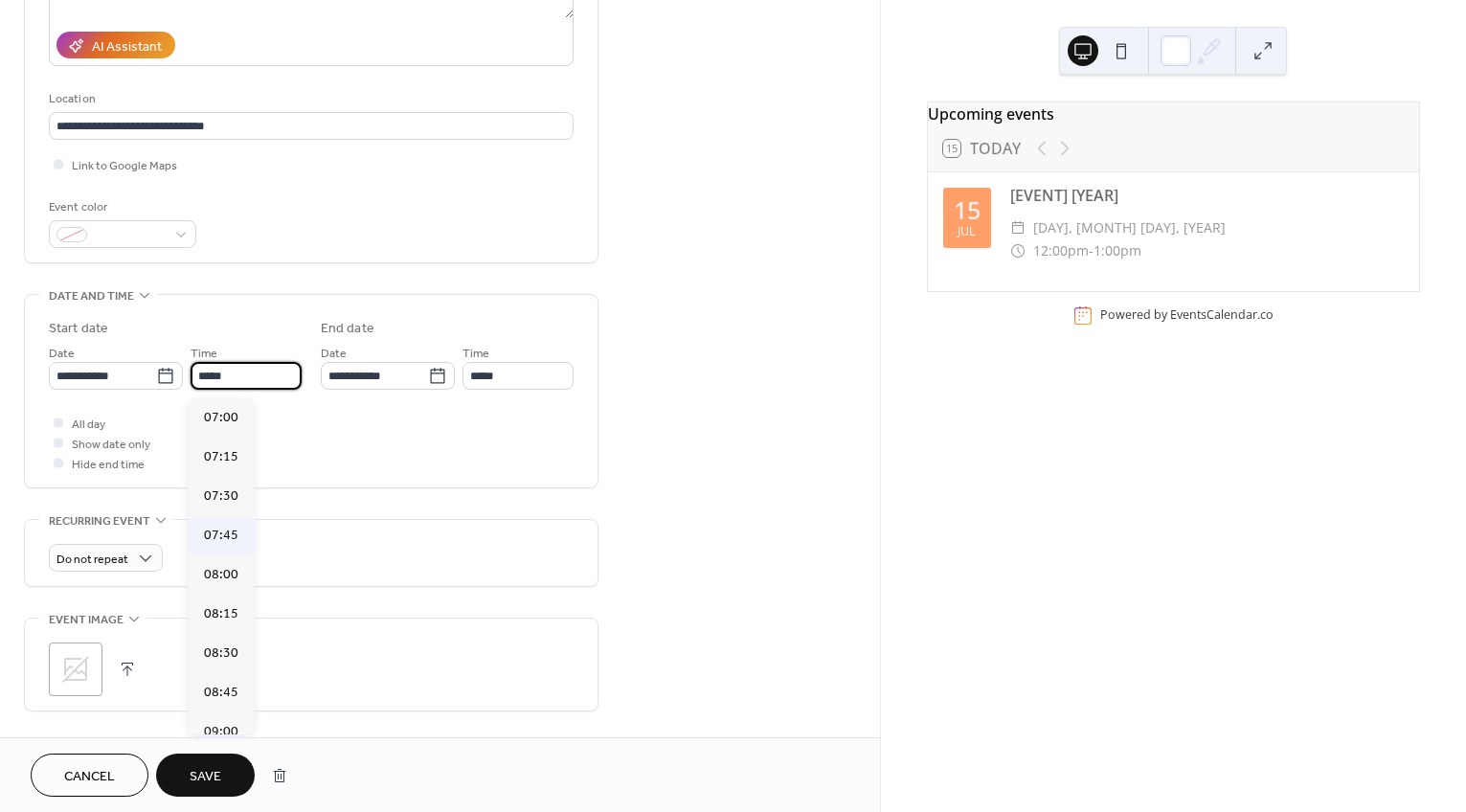 scroll, scrollTop: 1028, scrollLeft: 0, axis: vertical 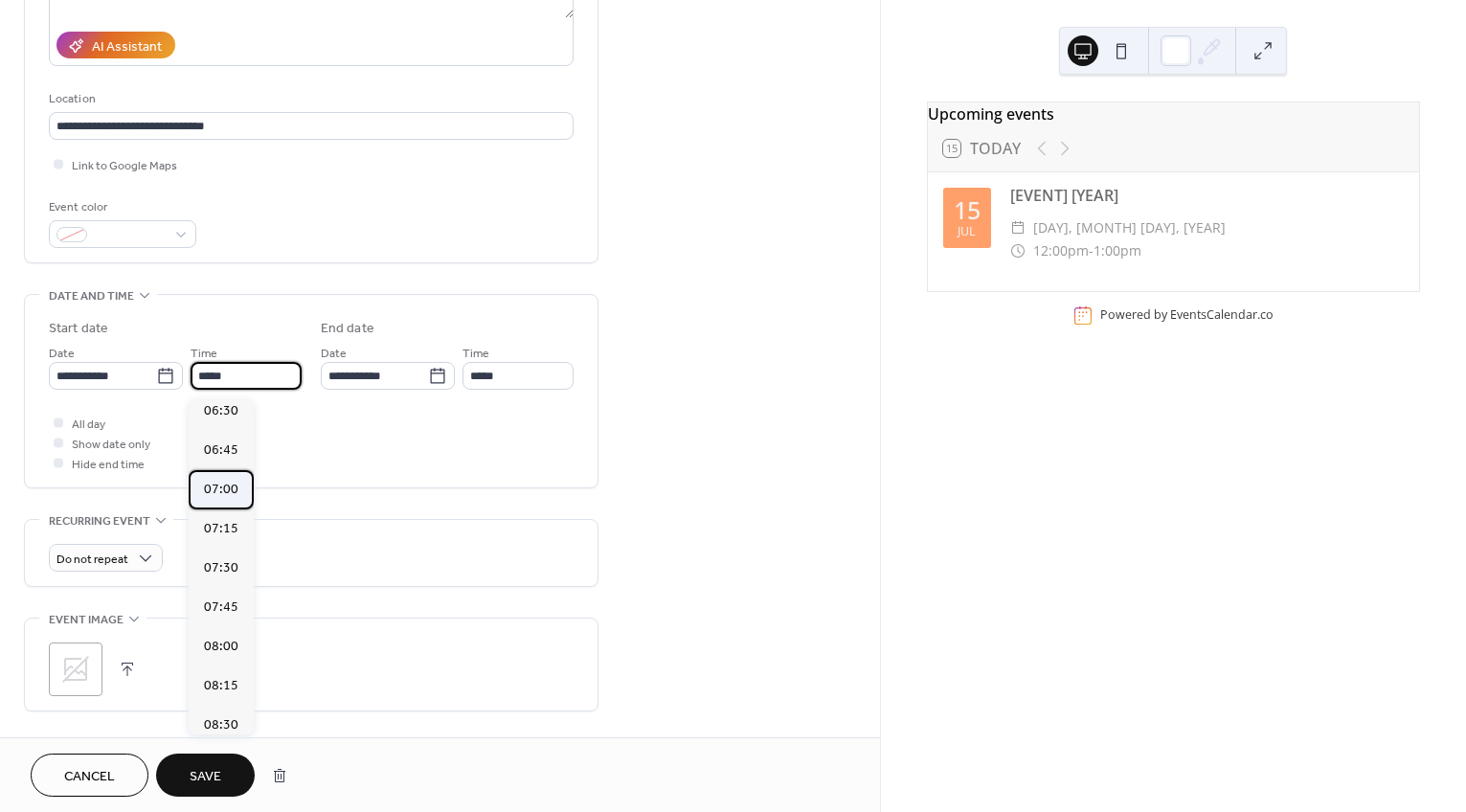 click on "07:00" at bounding box center (221, 489) 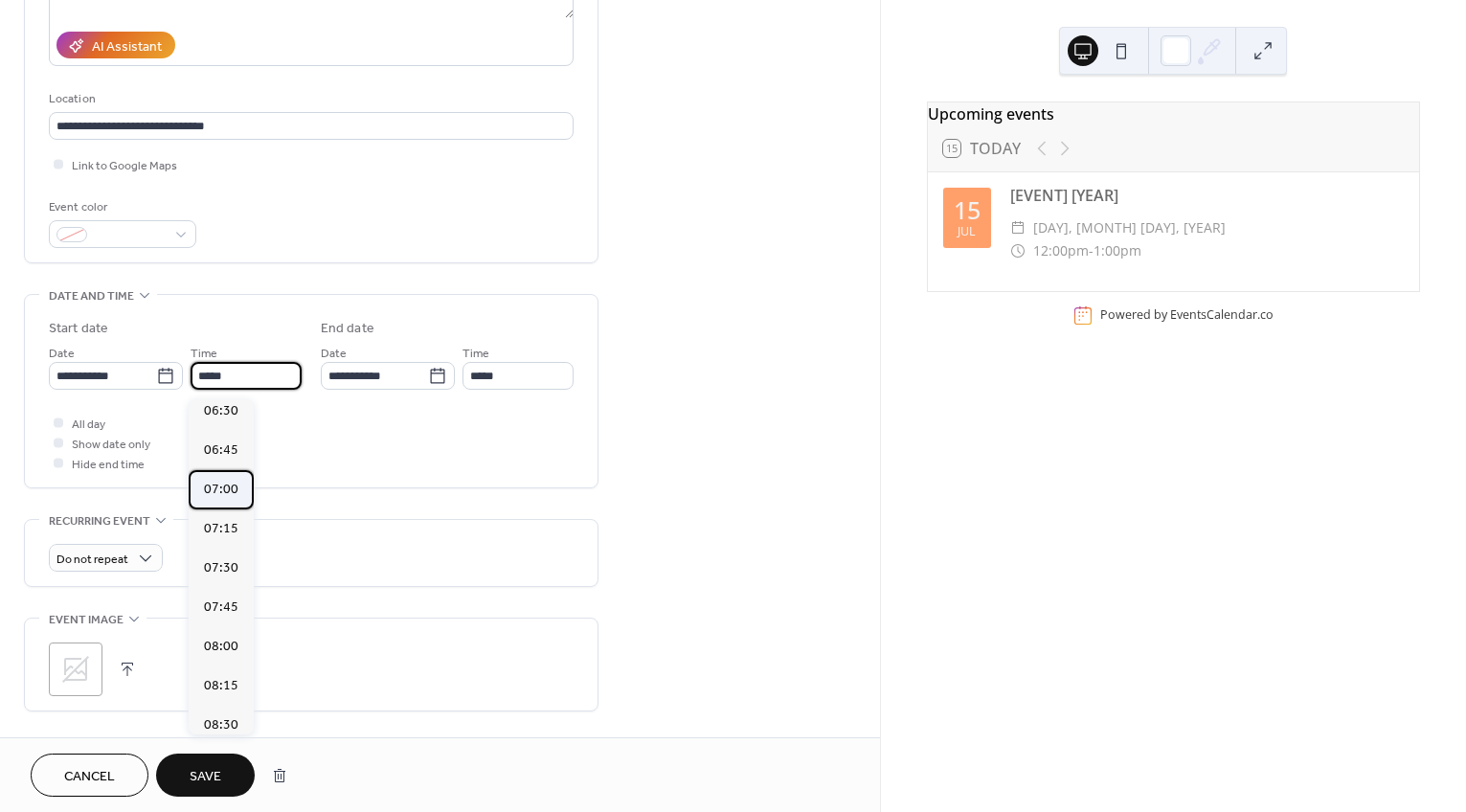 type on "*****" 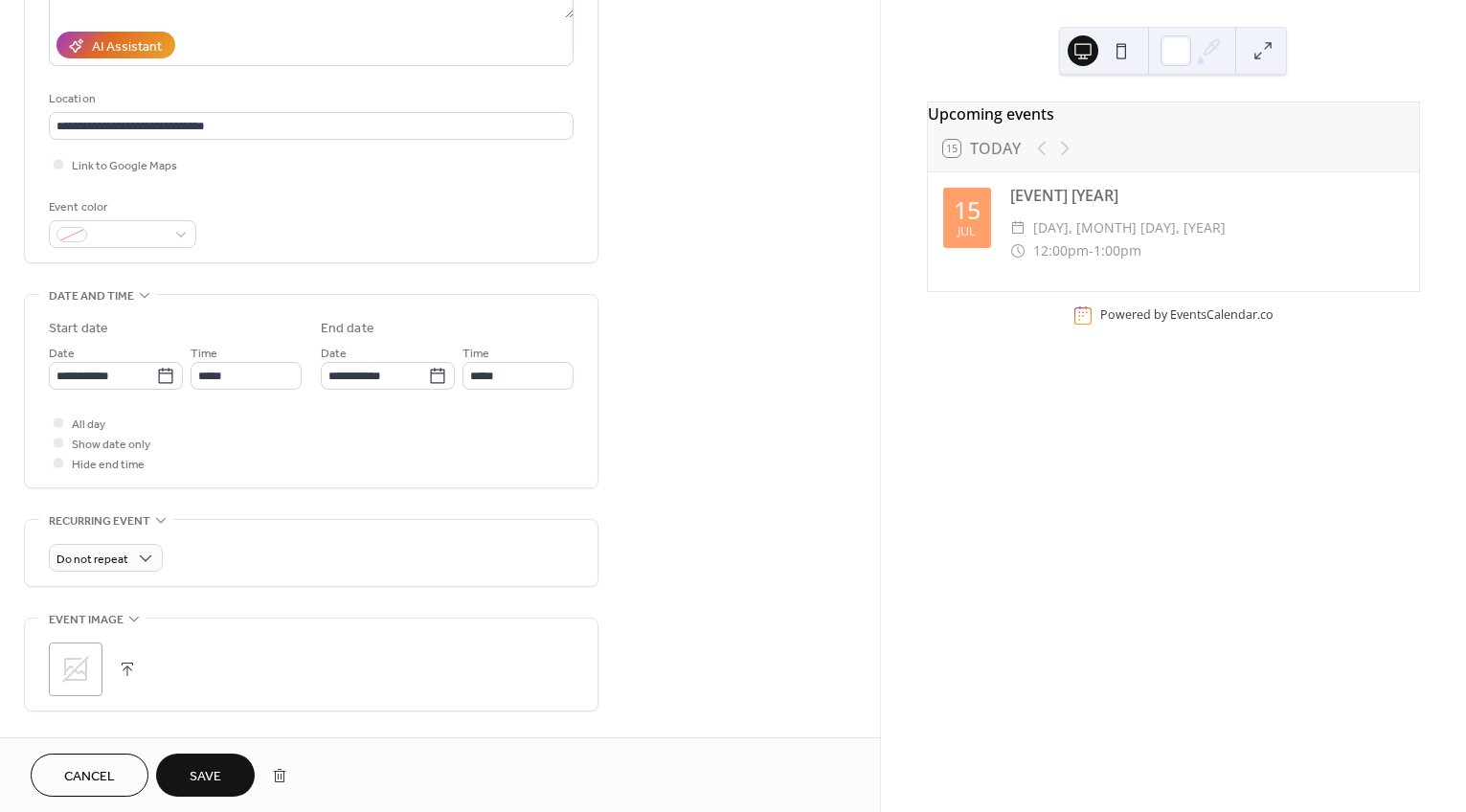 type on "*****" 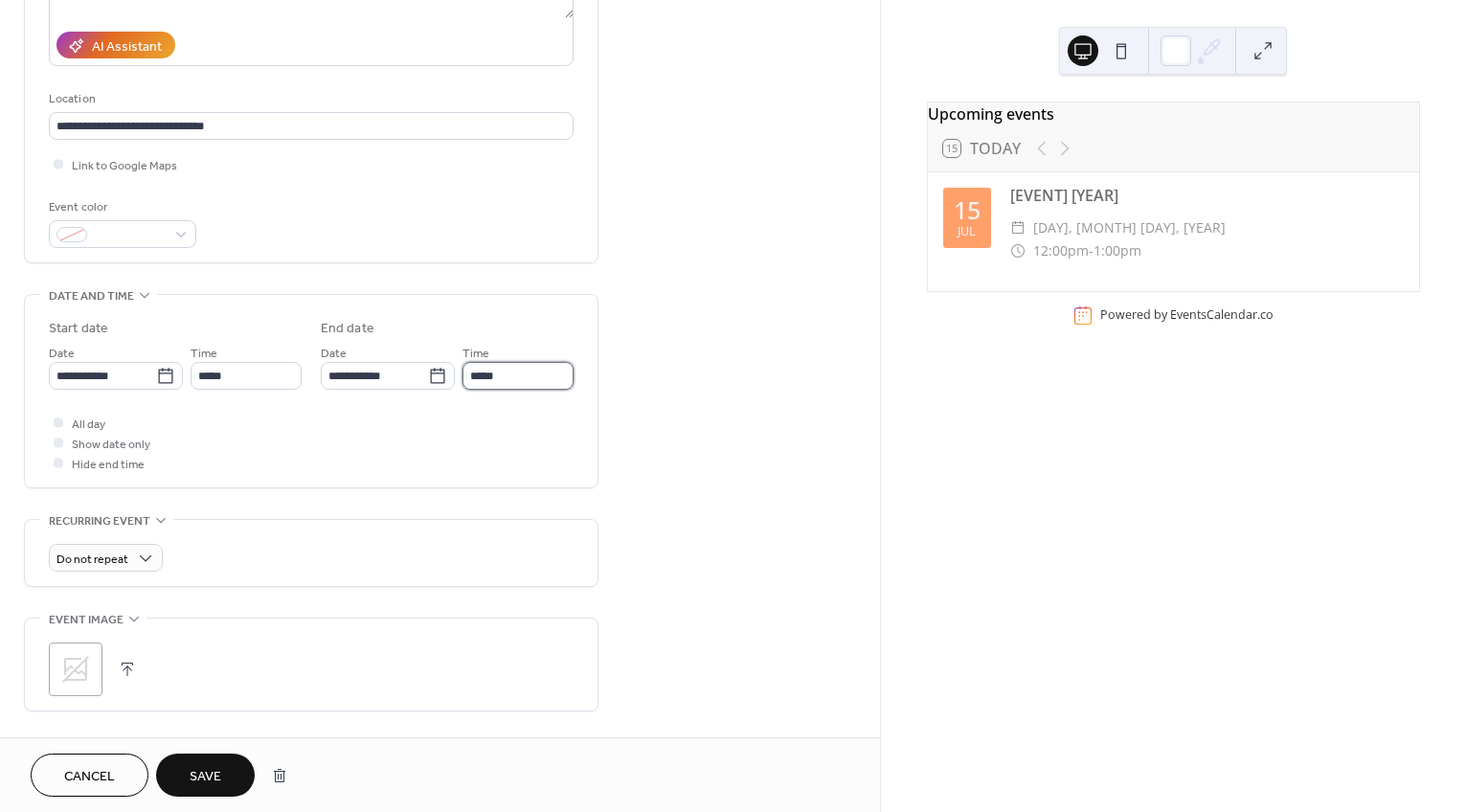 click on "*****" at bounding box center (518, 375) 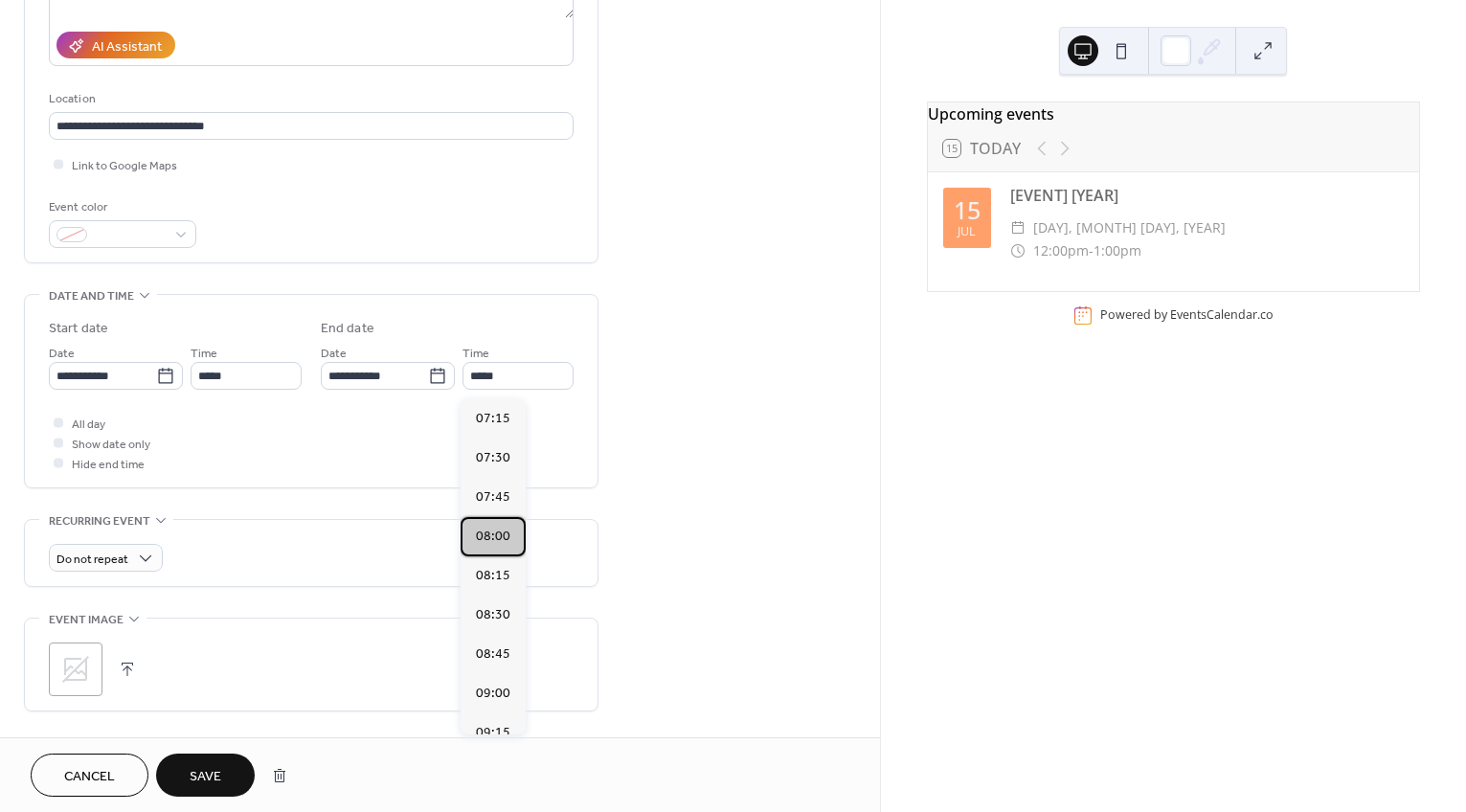 click on "08:00" at bounding box center (493, 536) 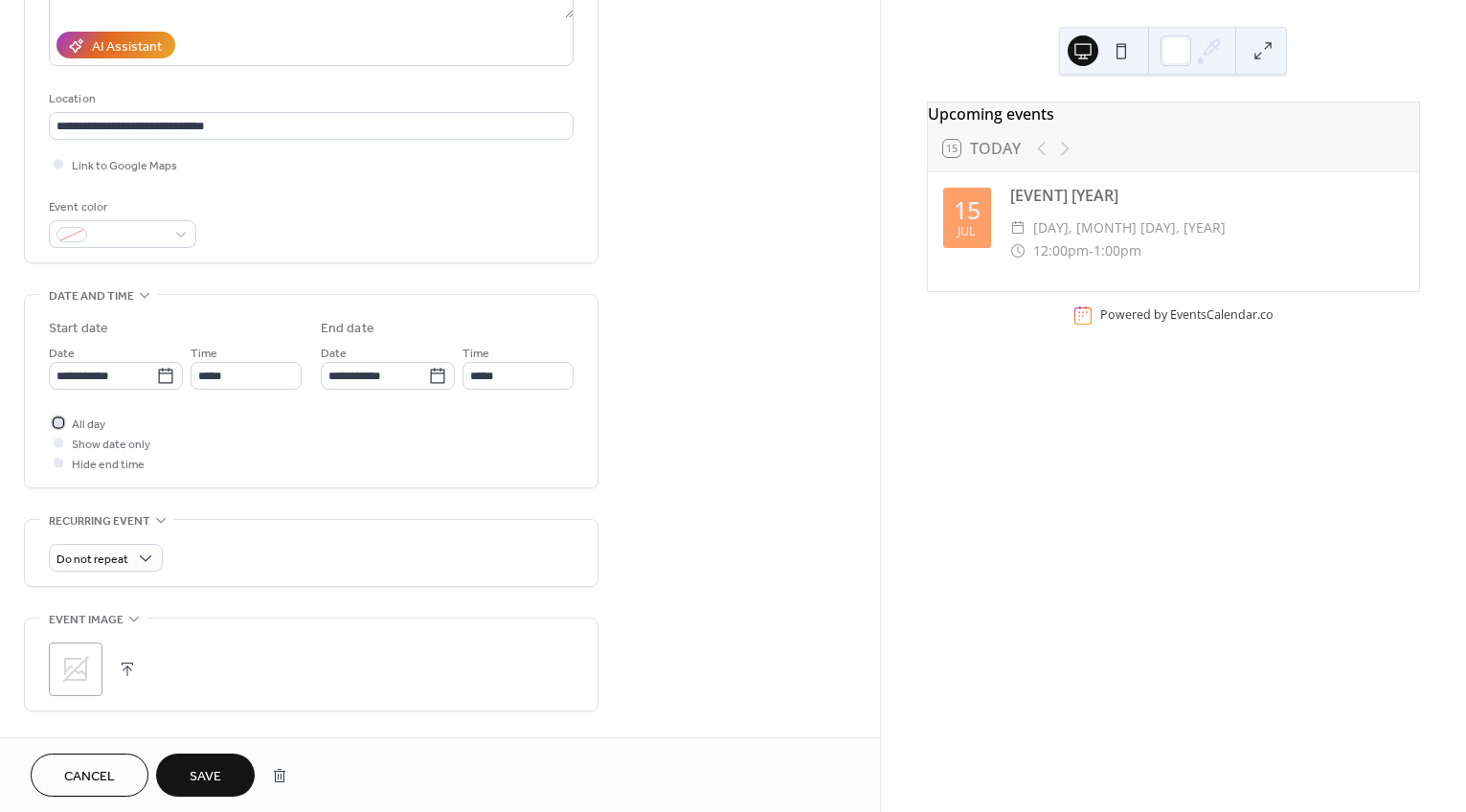 click on "All day" at bounding box center [77, 422] 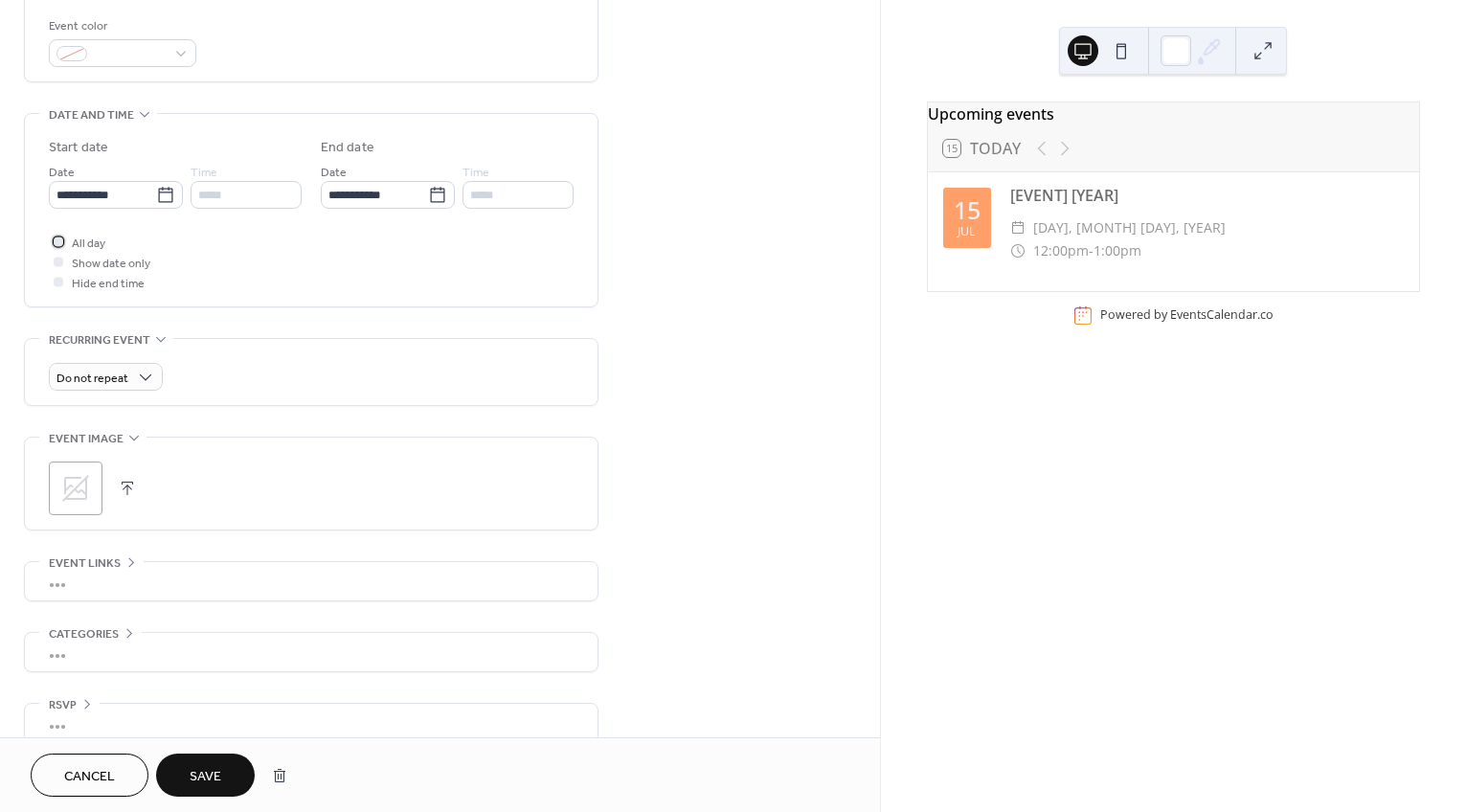 scroll, scrollTop: 541, scrollLeft: 0, axis: vertical 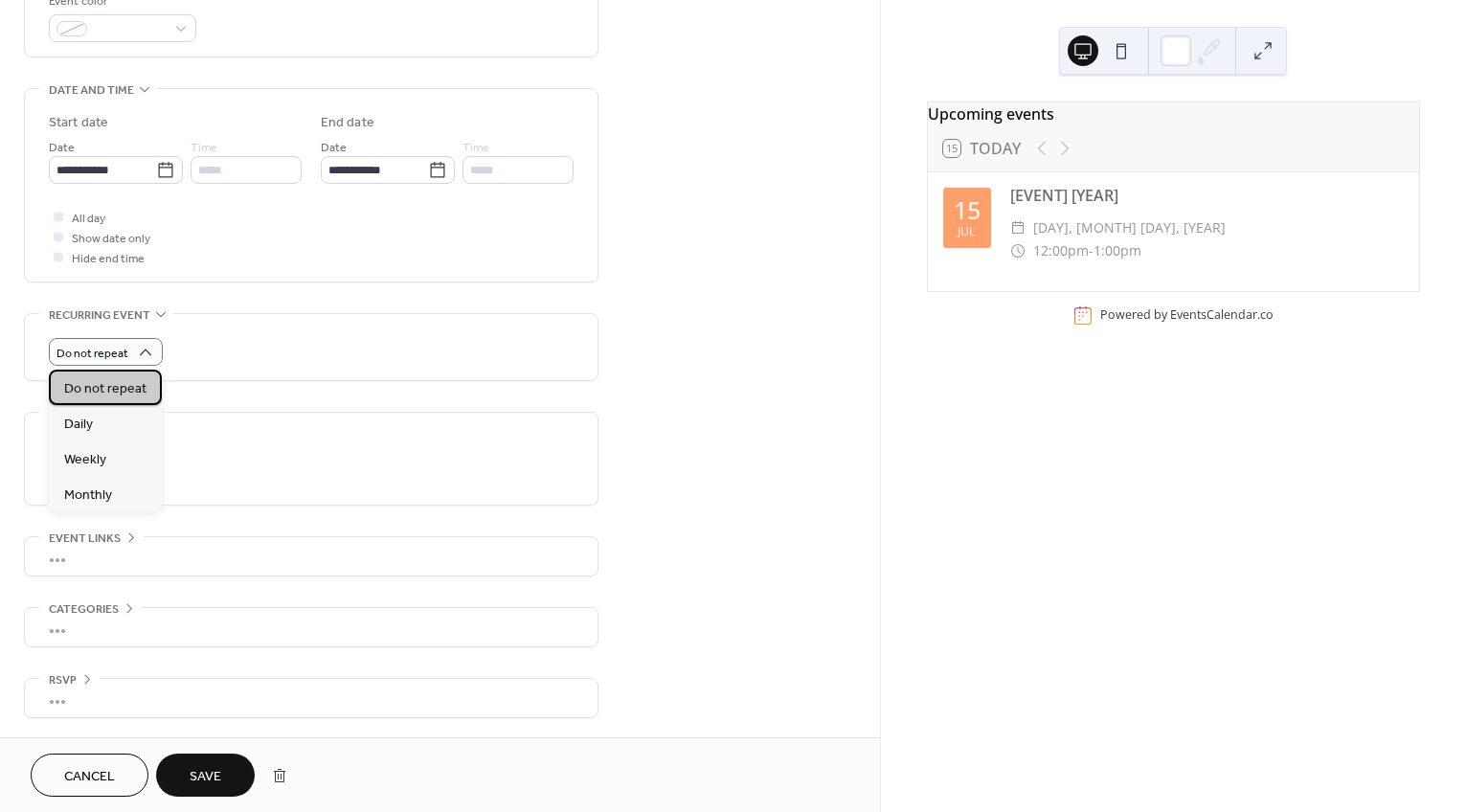 click on "Do not repeat" at bounding box center [105, 389] 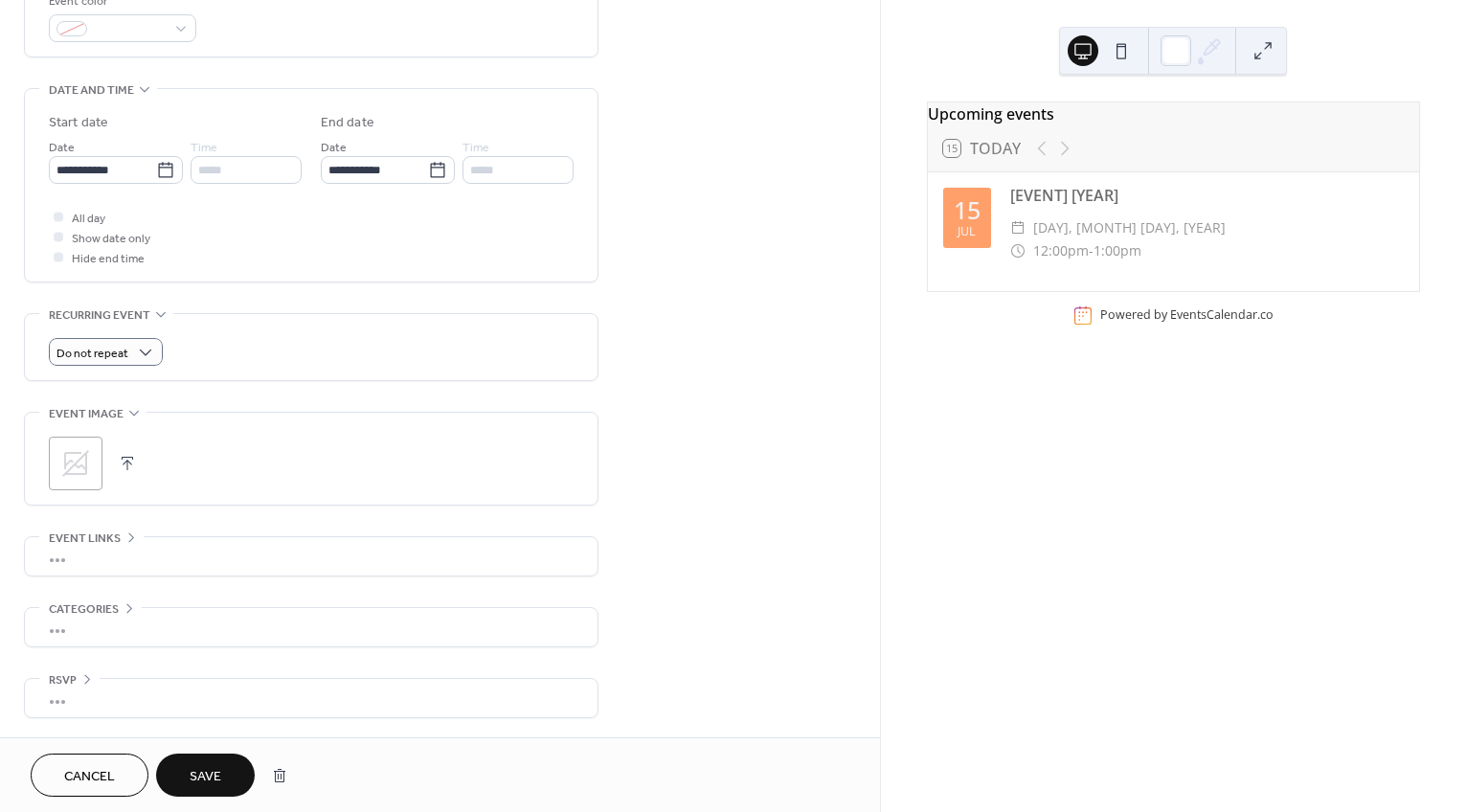 click 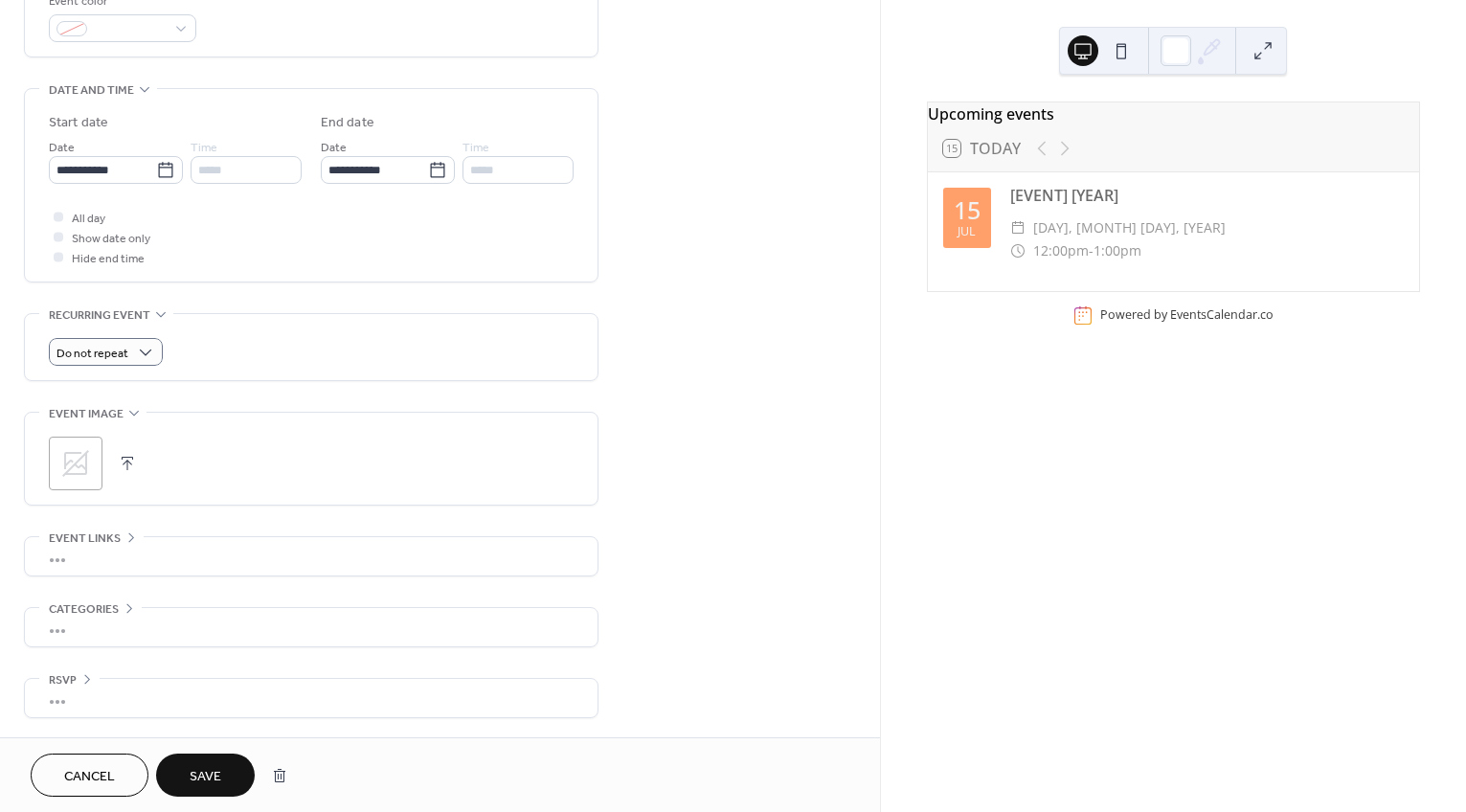 click on "•••" at bounding box center (311, 556) 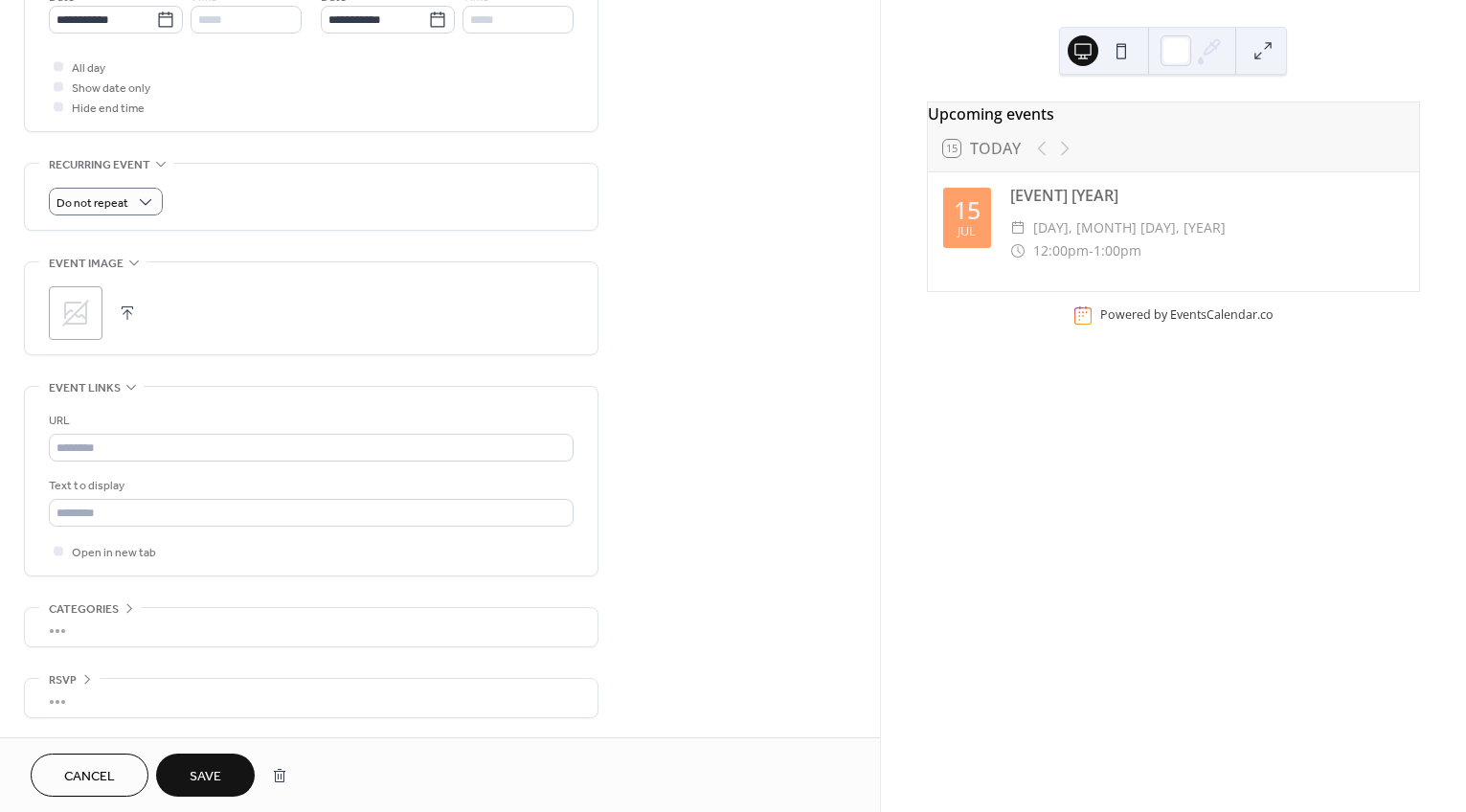 scroll, scrollTop: 694, scrollLeft: 0, axis: vertical 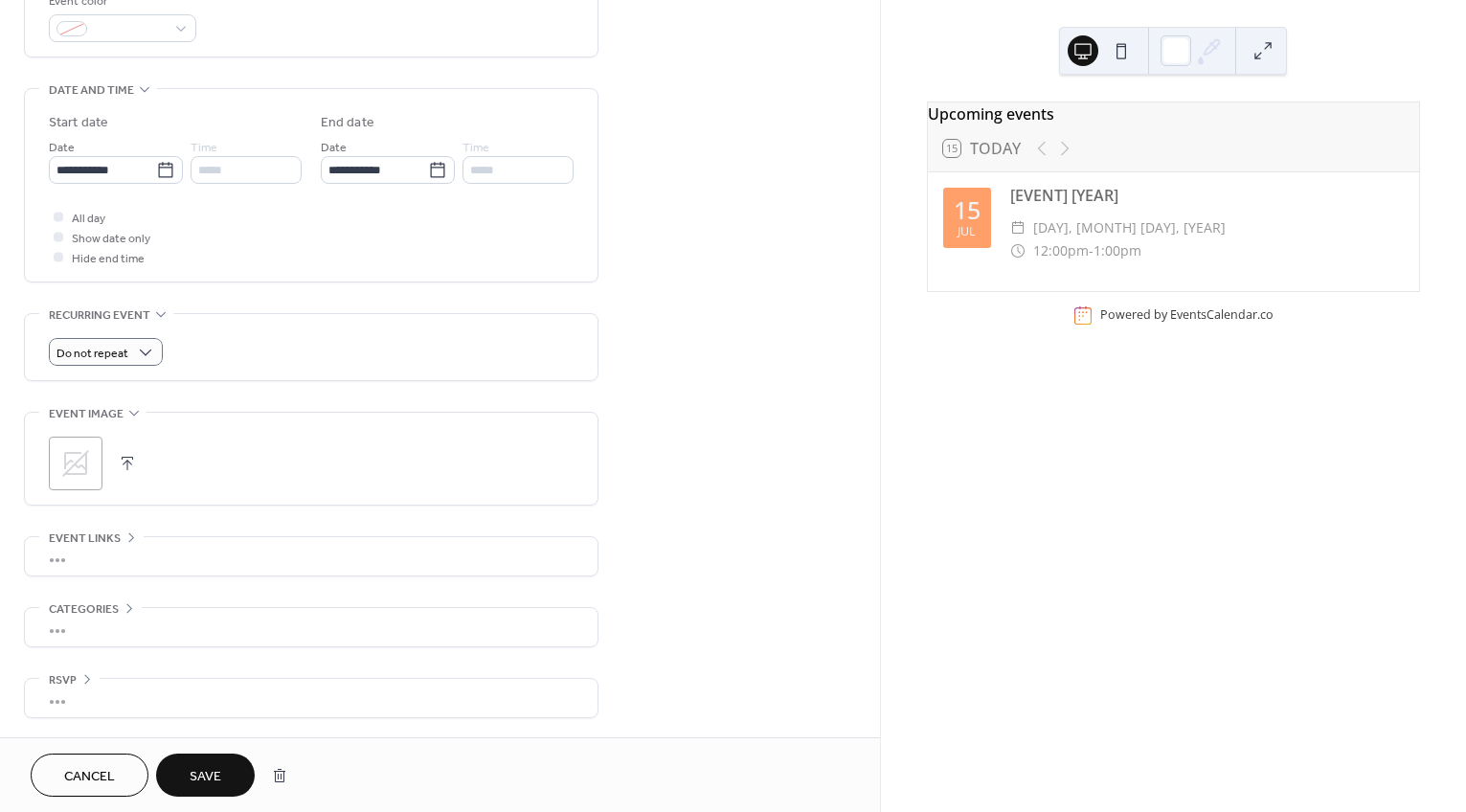 click on "•••" at bounding box center (311, 627) 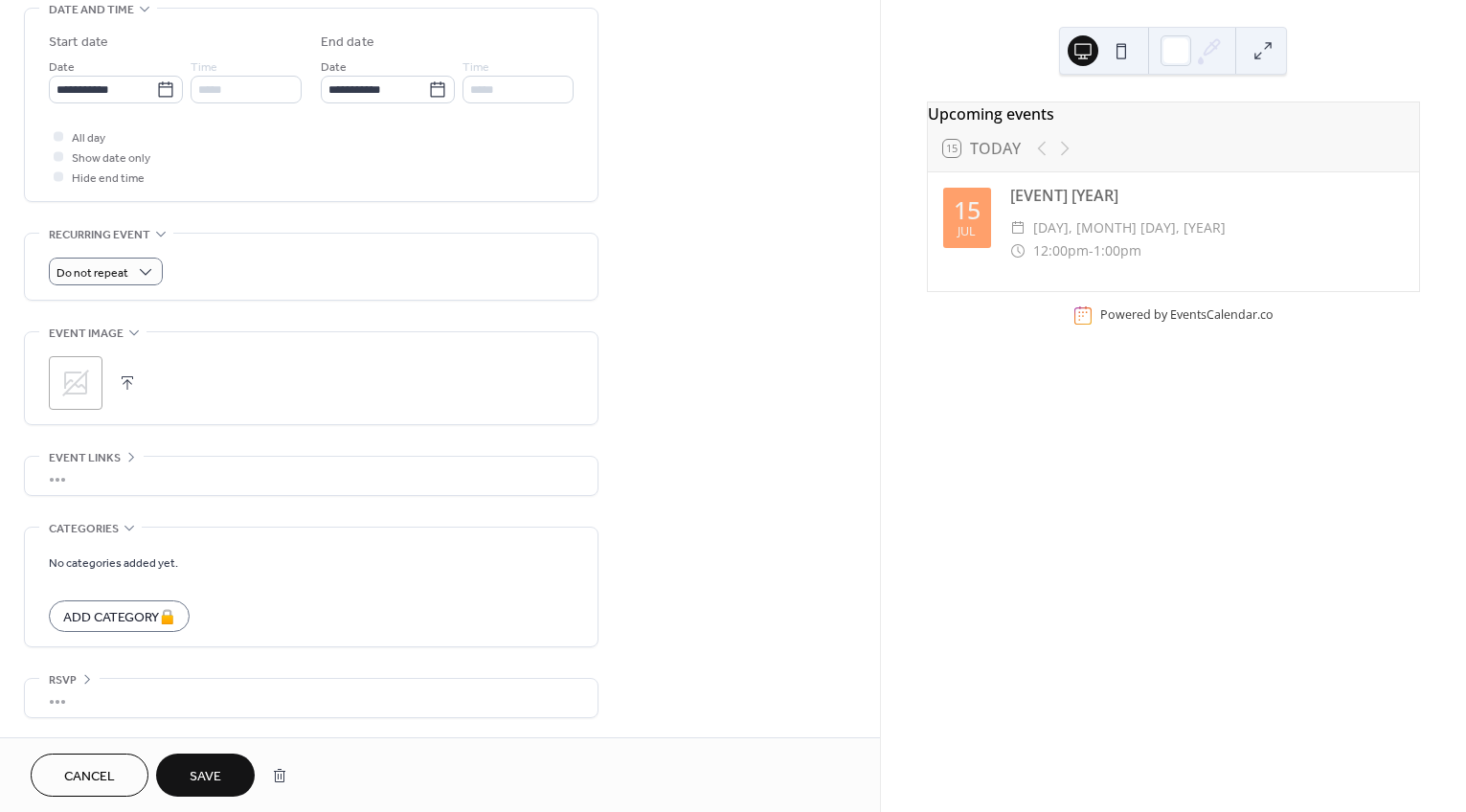 click on "Categories" at bounding box center (83, 529) 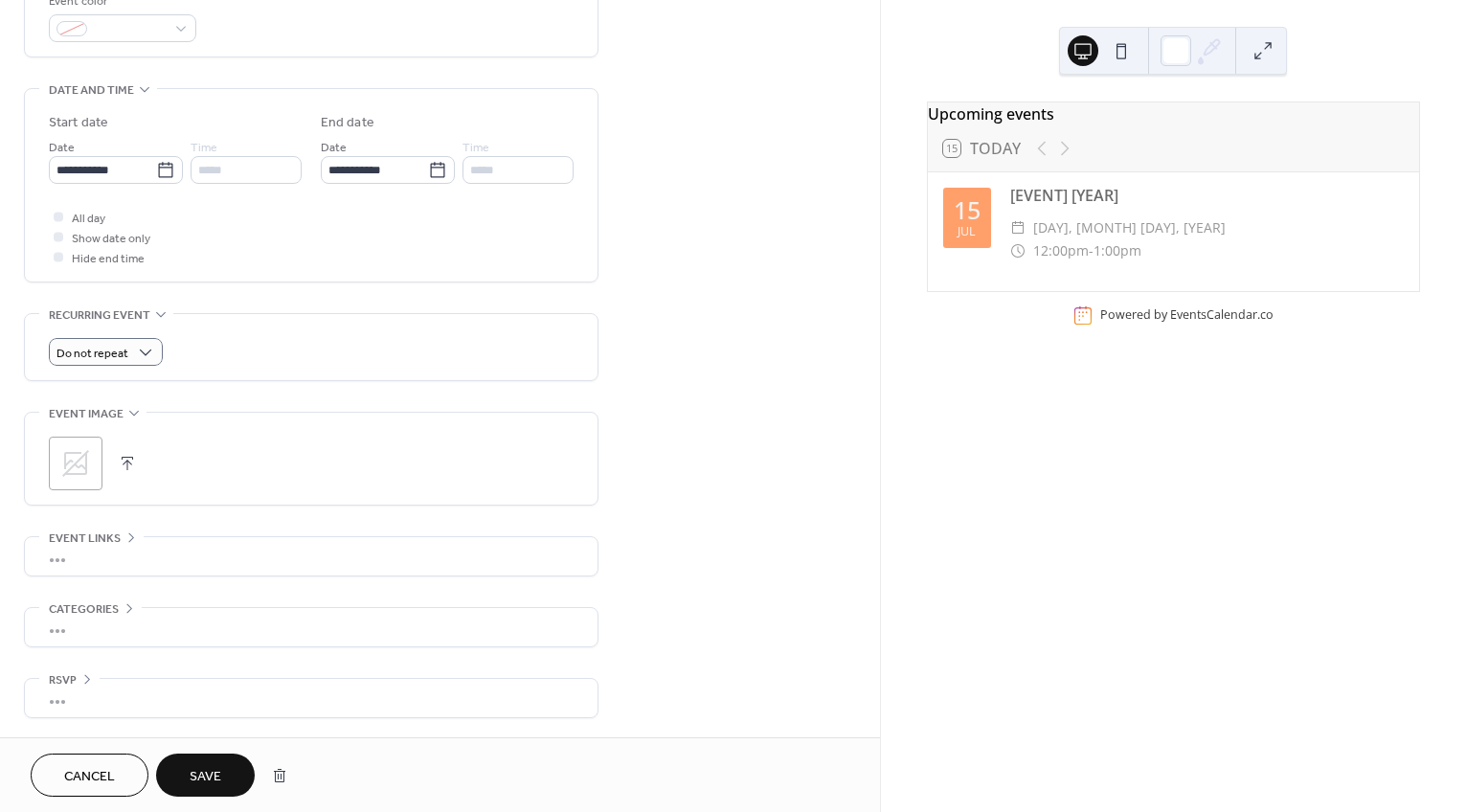 scroll, scrollTop: 538, scrollLeft: 0, axis: vertical 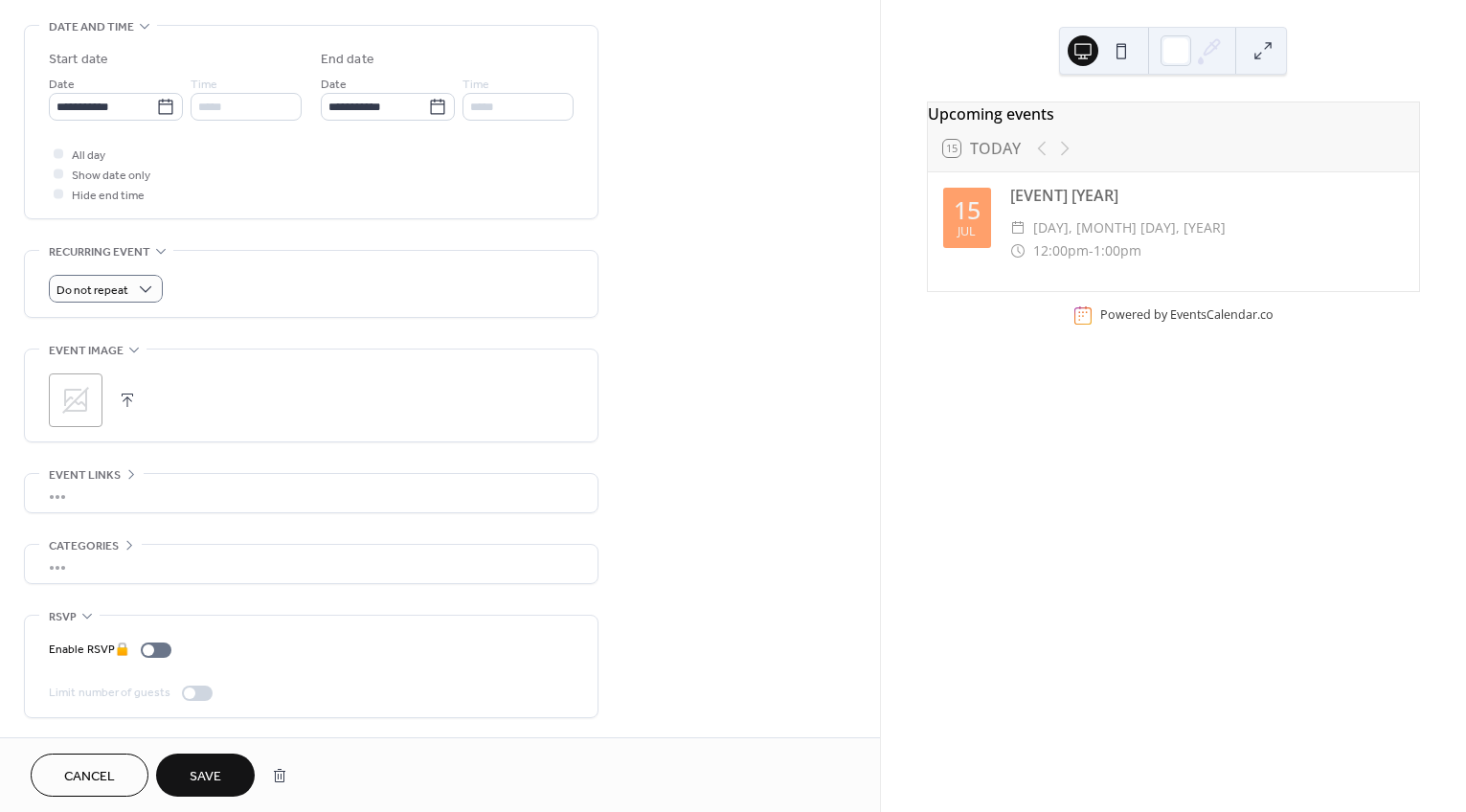 click on "**********" at bounding box center [311, 113] 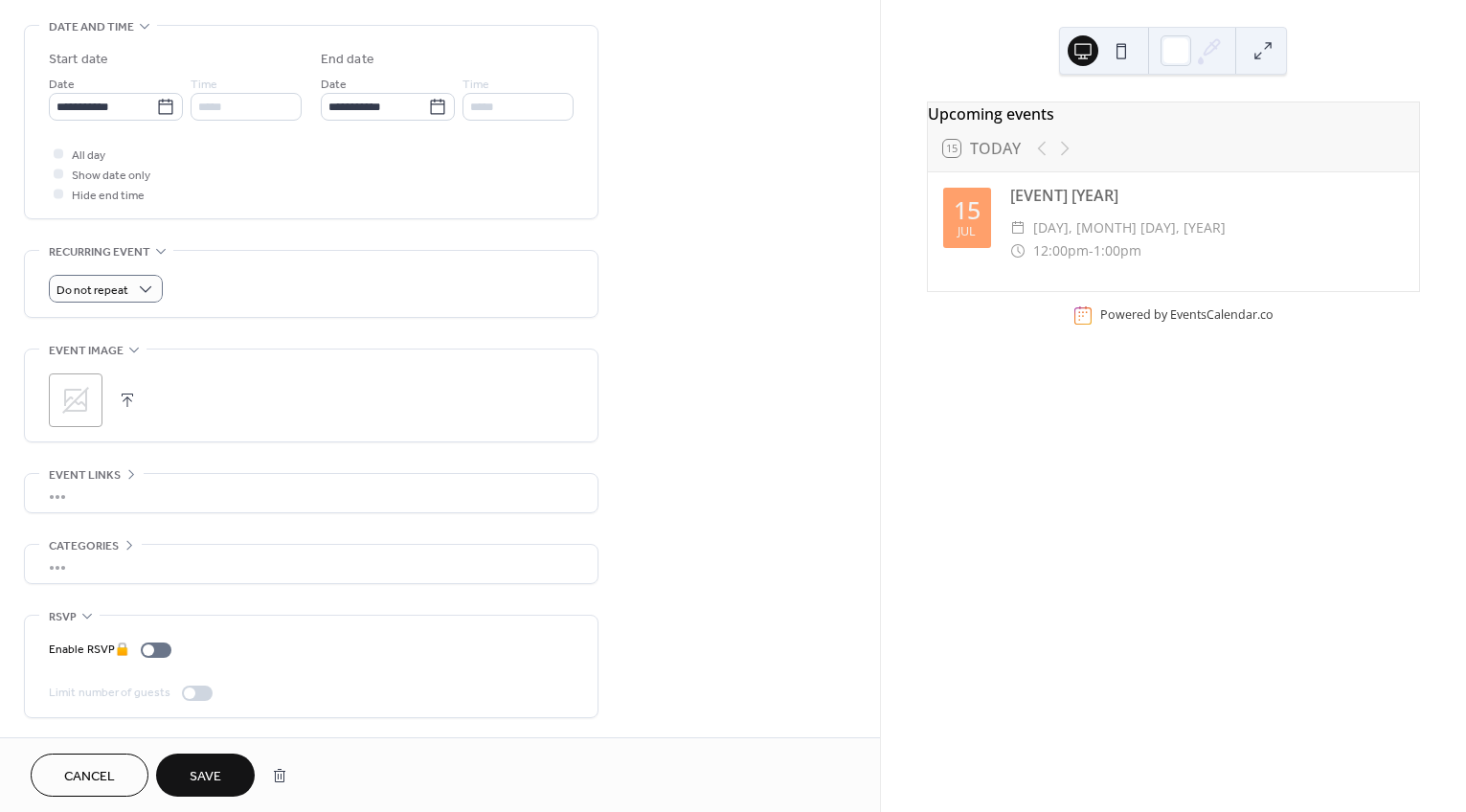 click 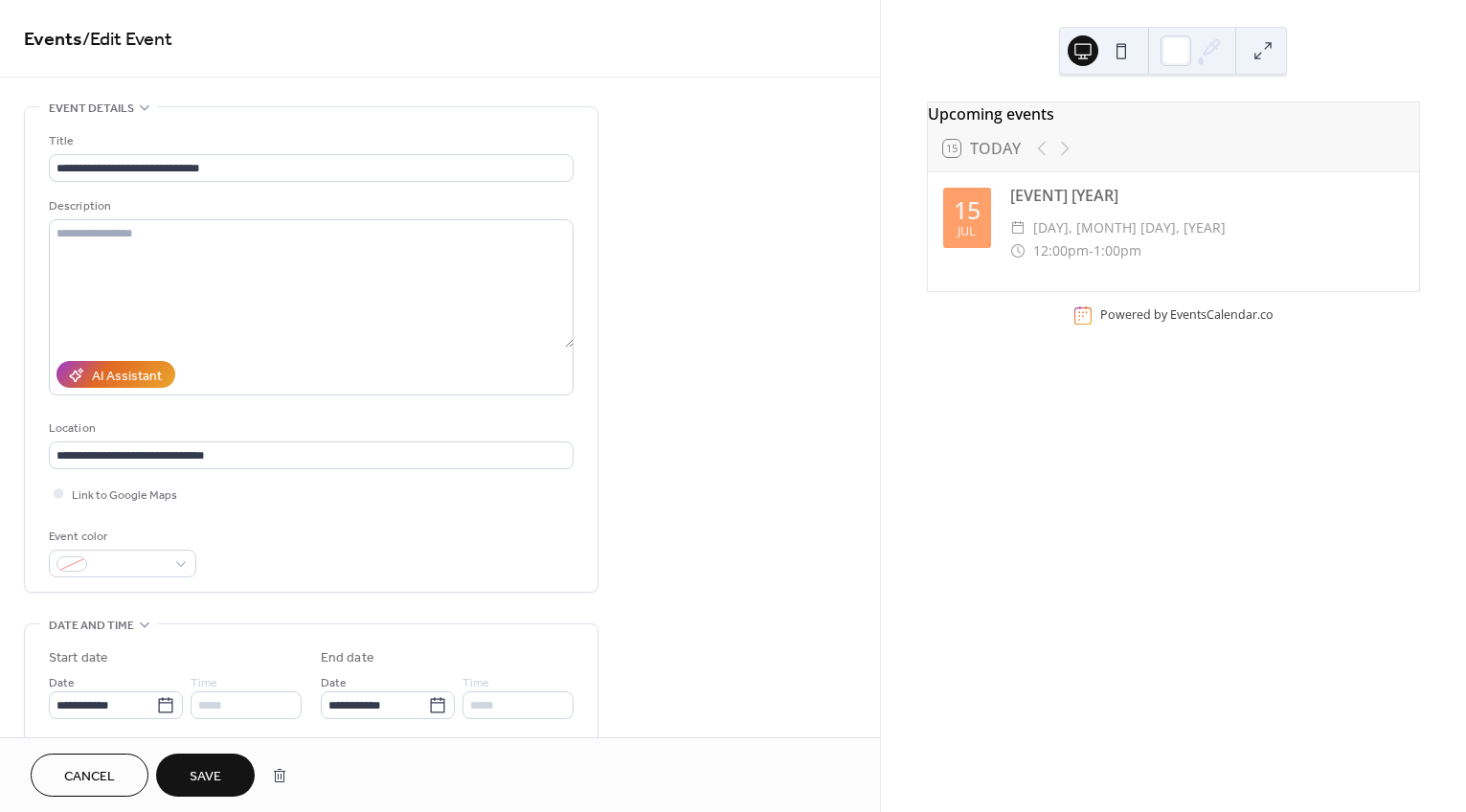 scroll, scrollTop: 1, scrollLeft: 0, axis: vertical 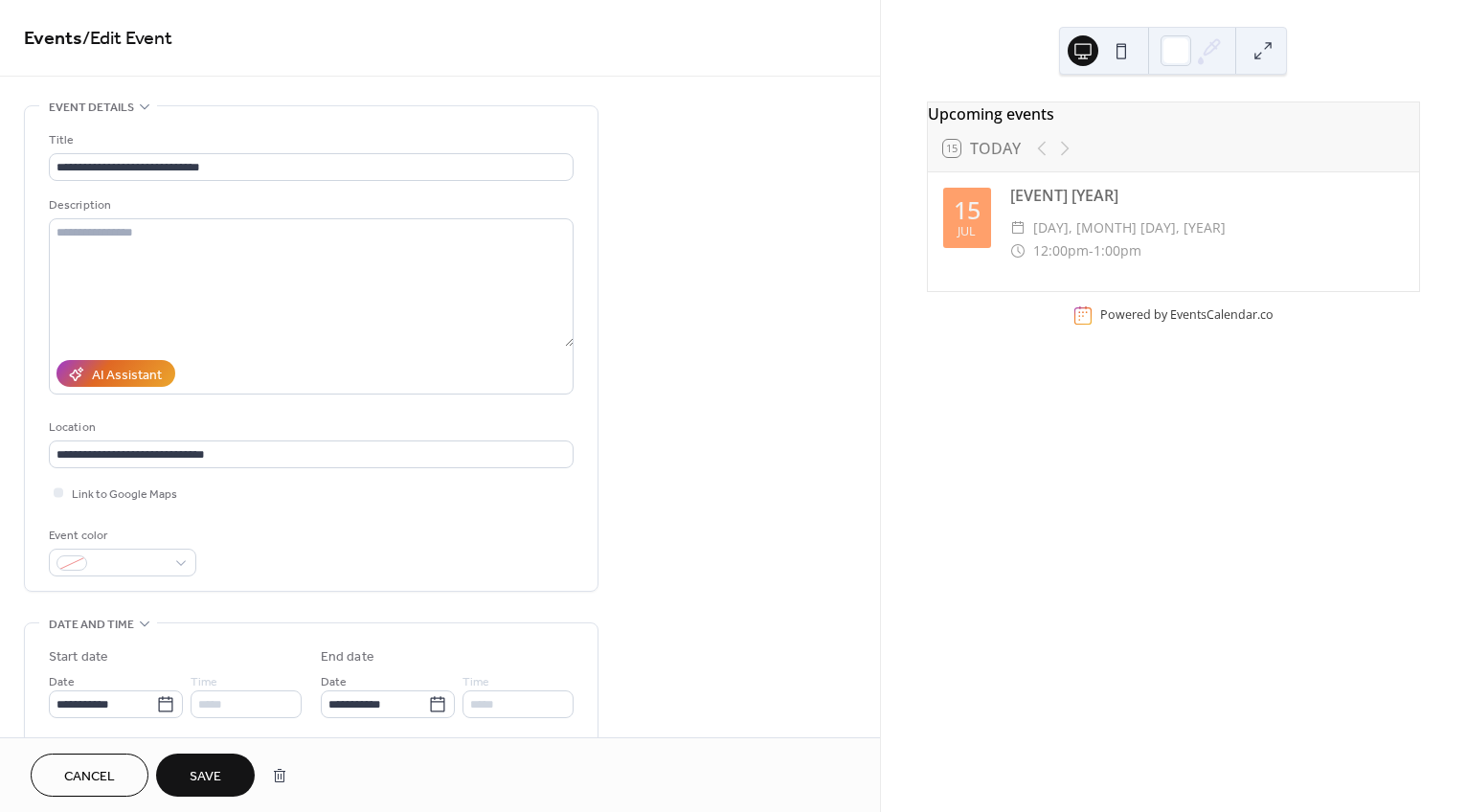 click on "Save" at bounding box center (205, 777) 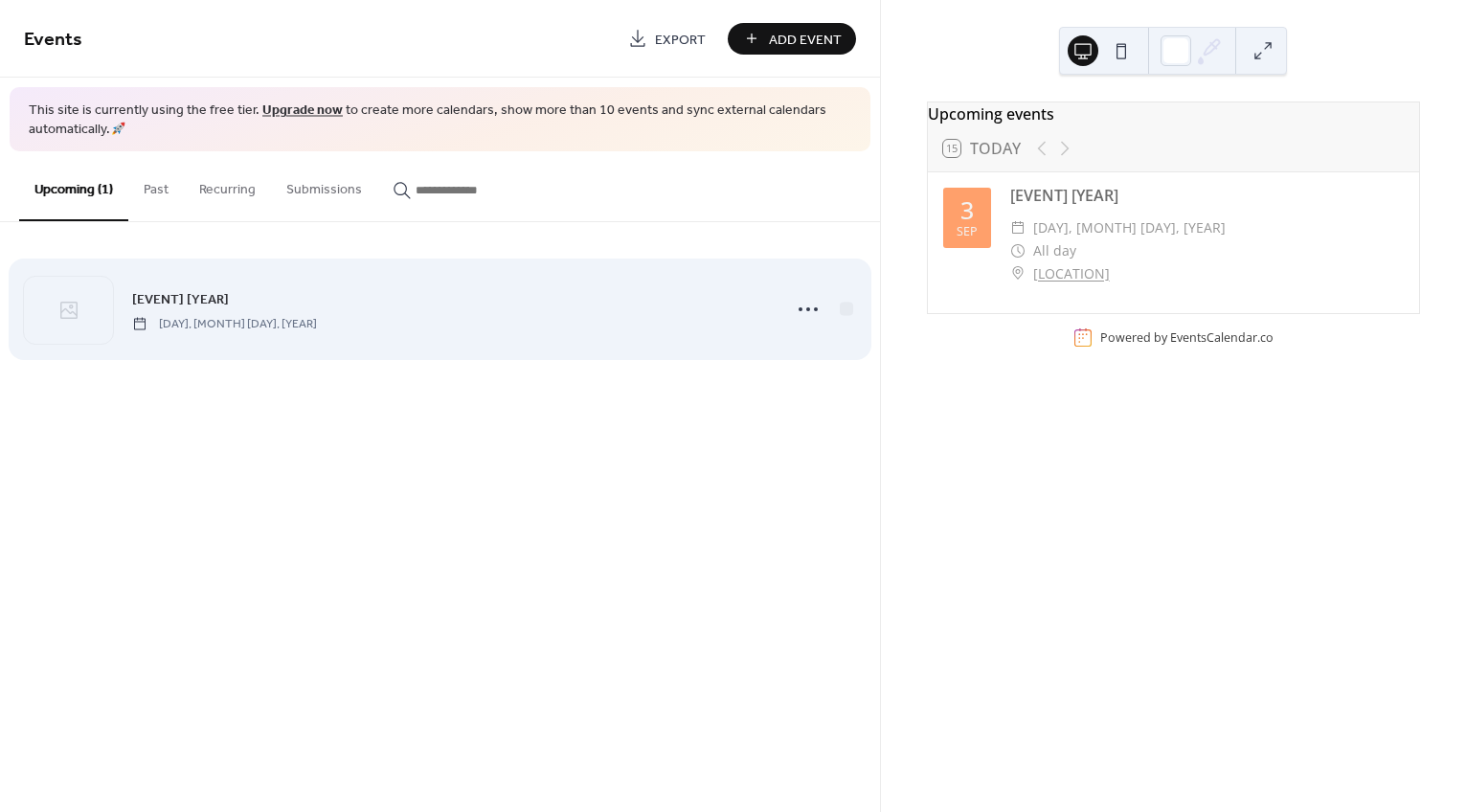 click 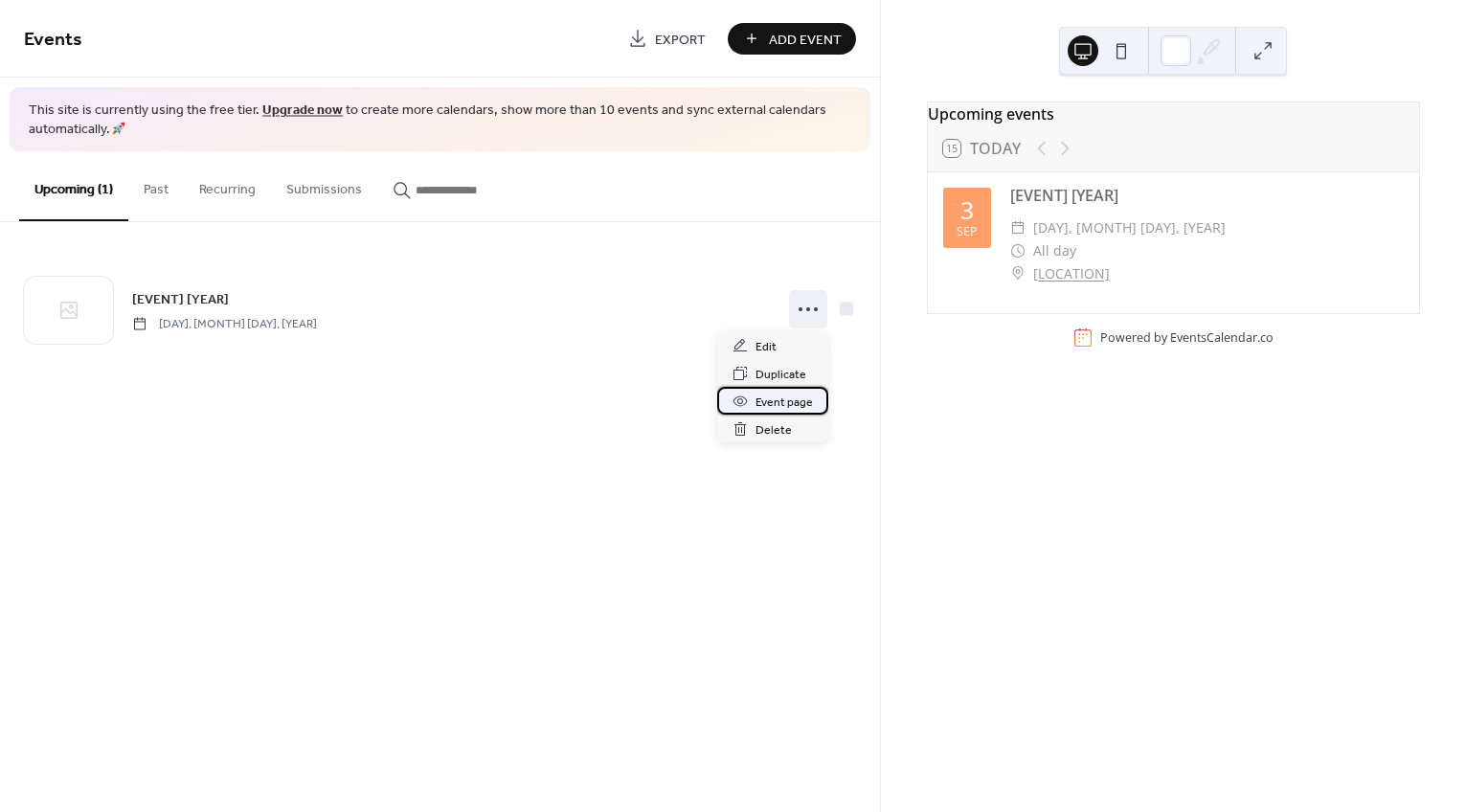 click on "Event page" at bounding box center [784, 402] 